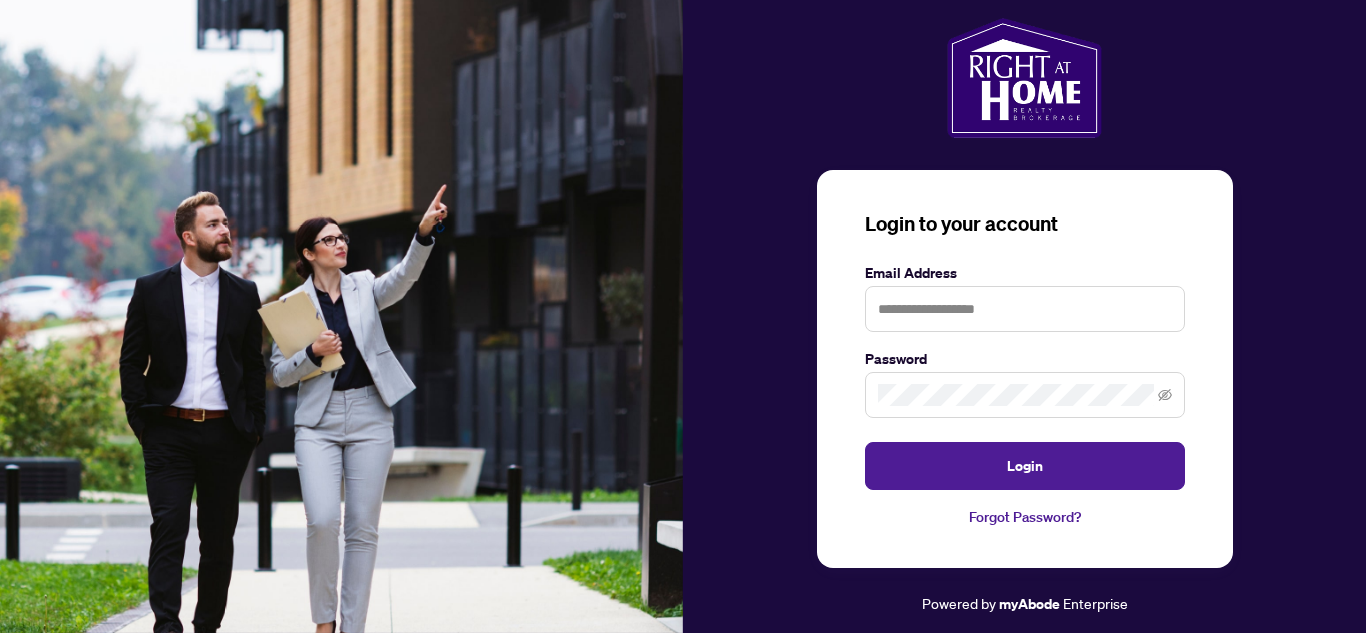 scroll, scrollTop: 0, scrollLeft: 0, axis: both 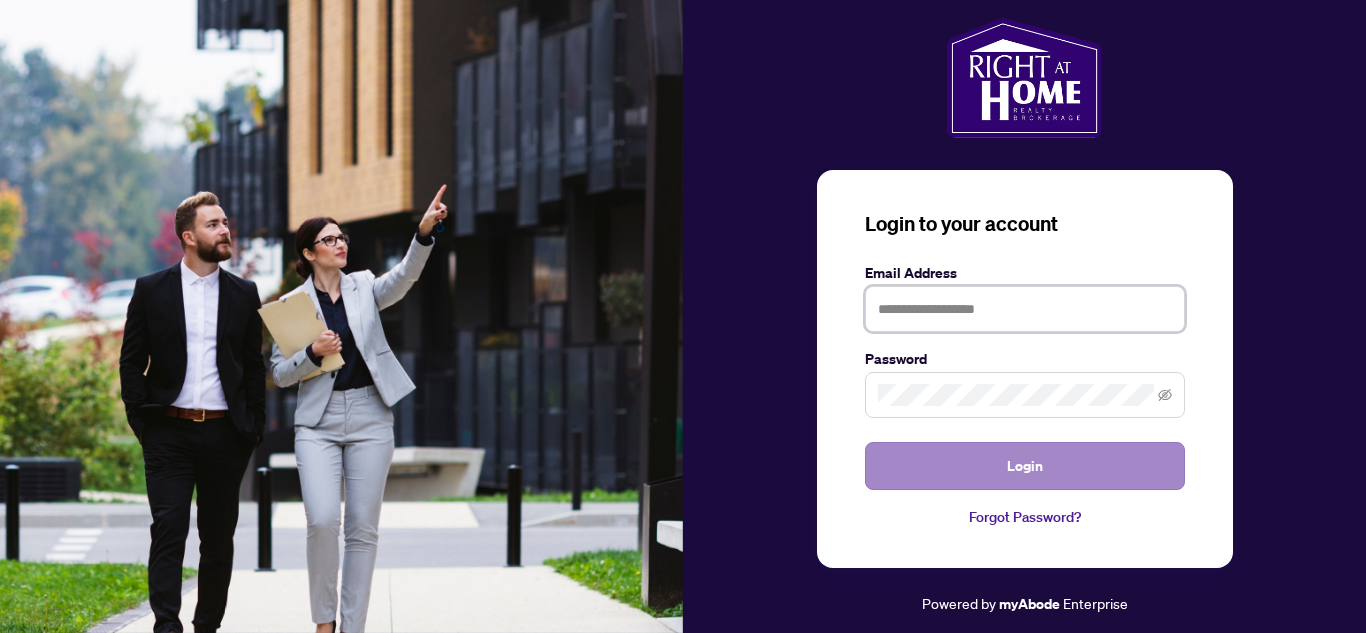 type on "**********" 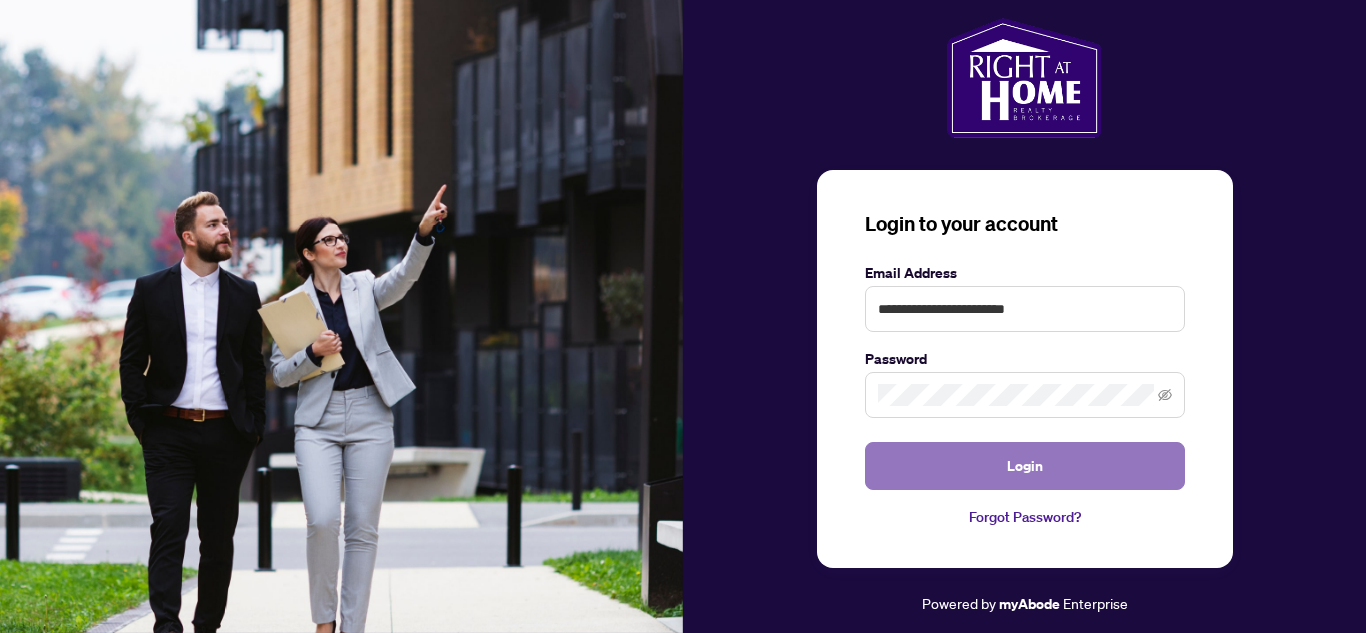 click on "Login" at bounding box center [1025, 466] 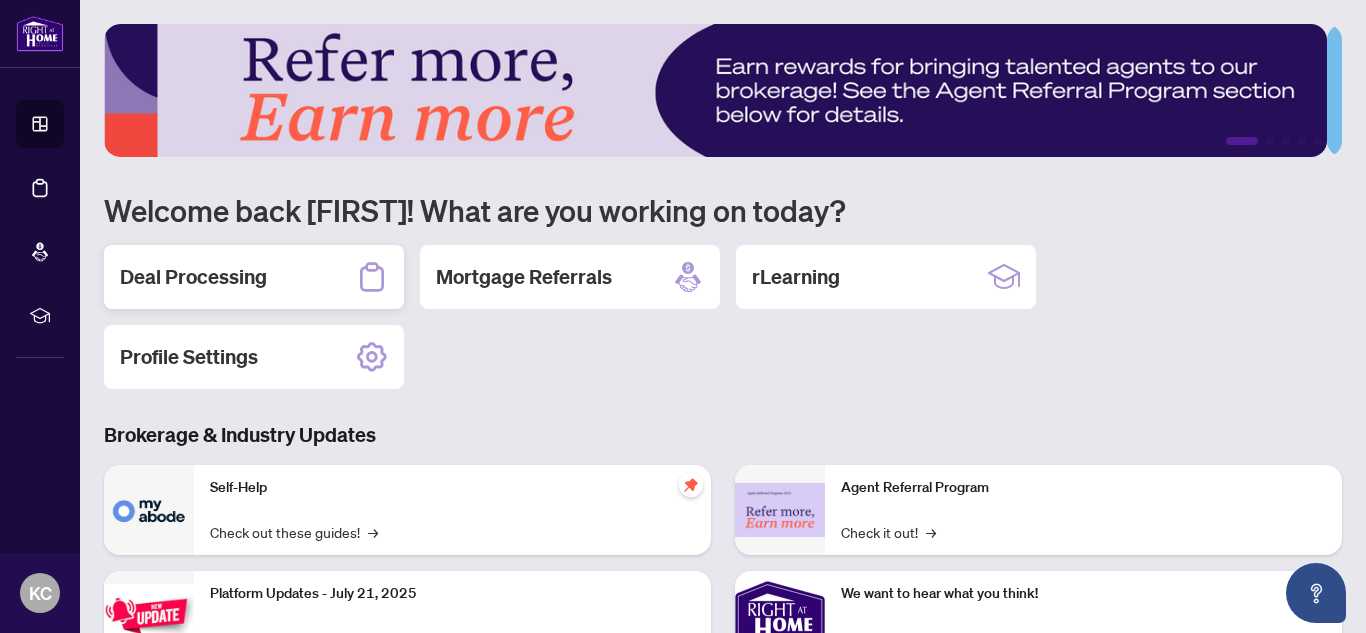 click on "Deal Processing" at bounding box center (193, 277) 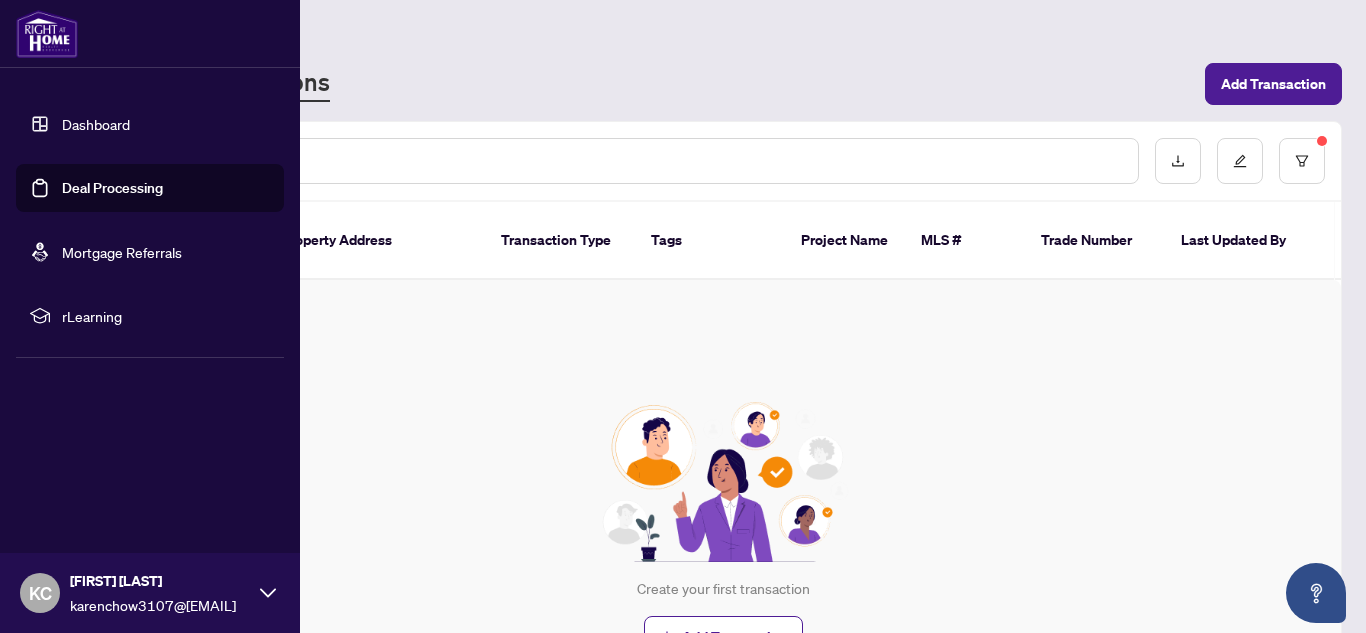 click on "Deal Processing" at bounding box center (112, 188) 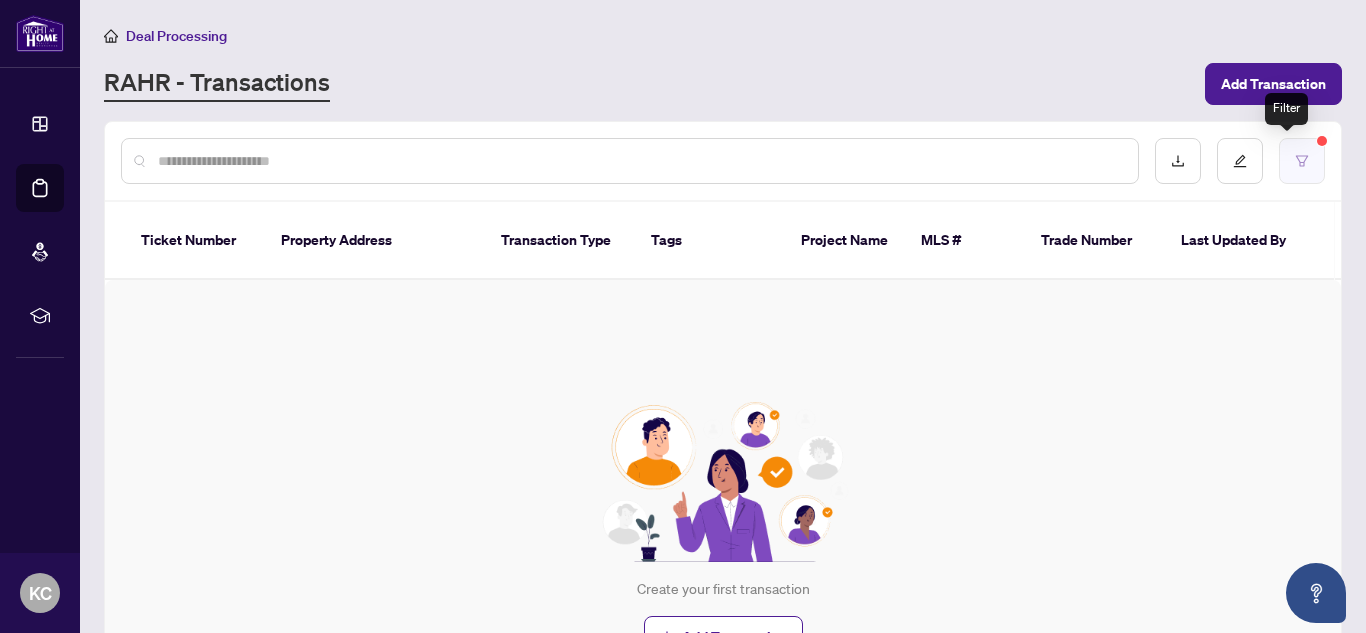 click 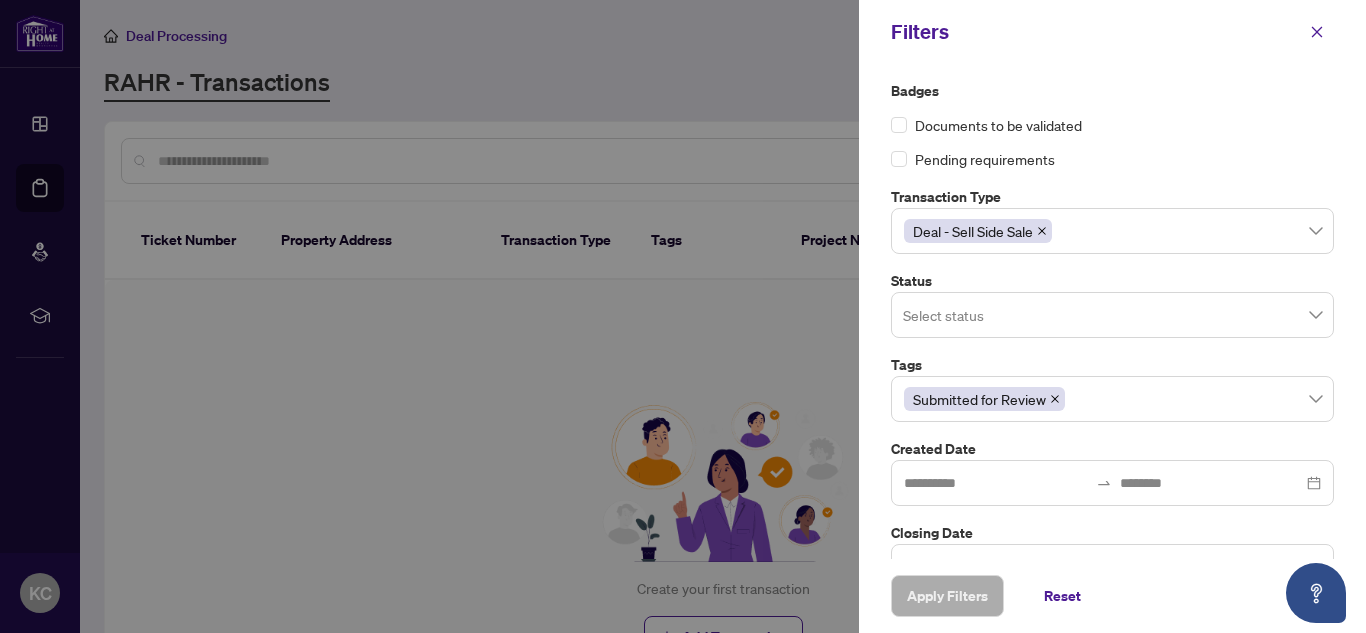 click at bounding box center (1317, 32) 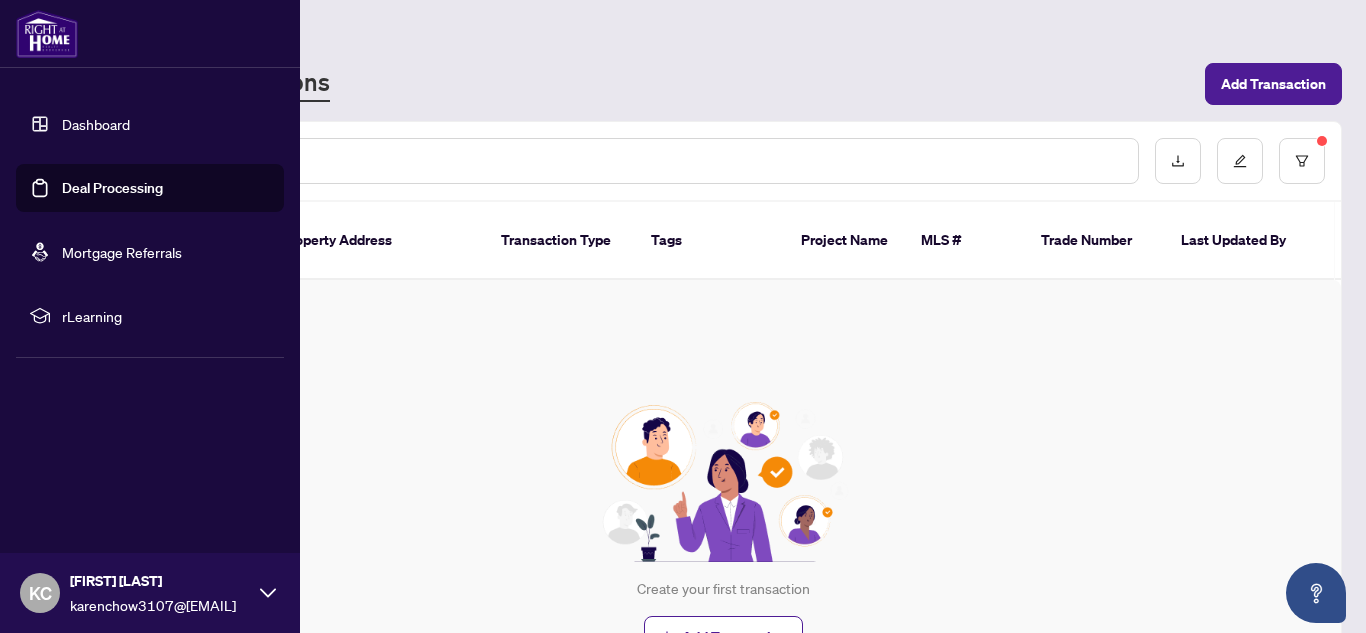 click on "Dashboard" at bounding box center [96, 124] 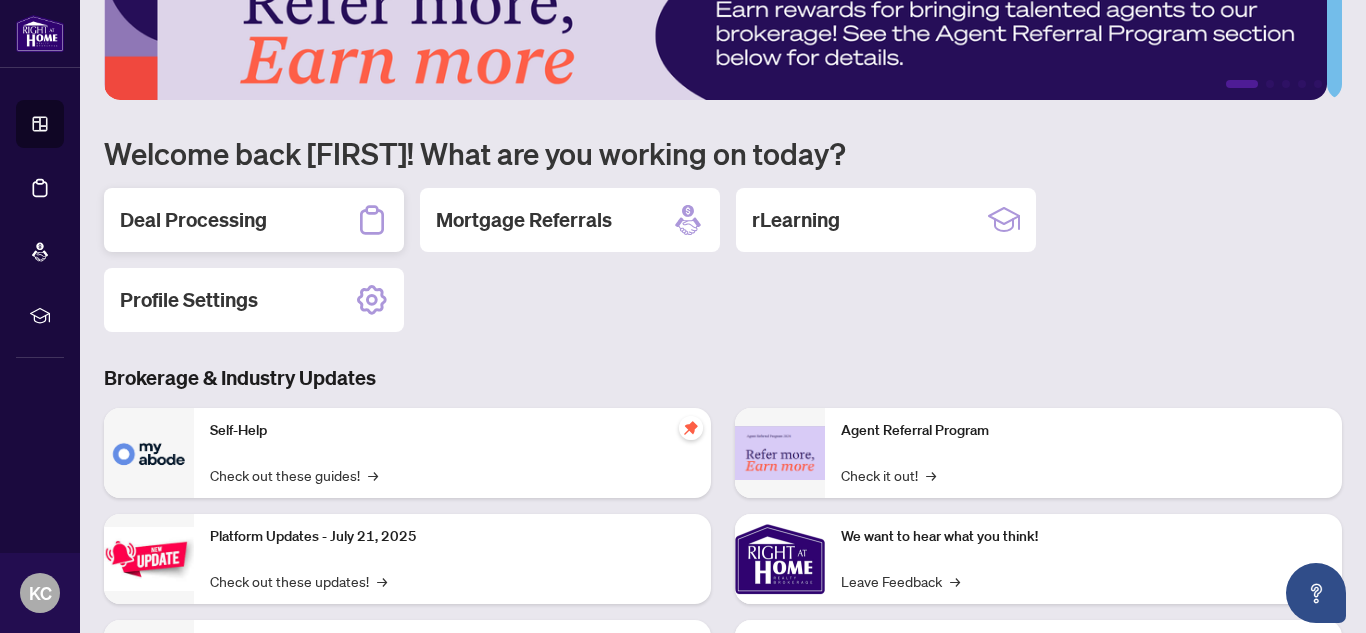 scroll, scrollTop: 53, scrollLeft: 0, axis: vertical 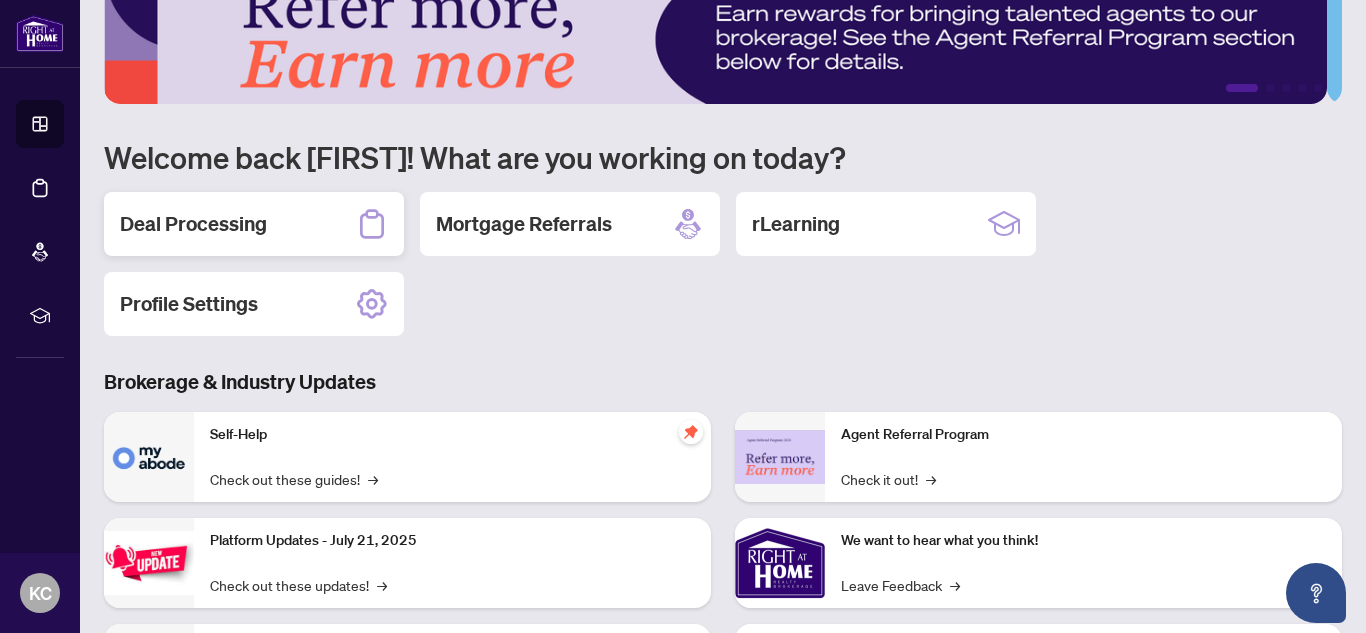 click on "Deal Processing" at bounding box center [193, 224] 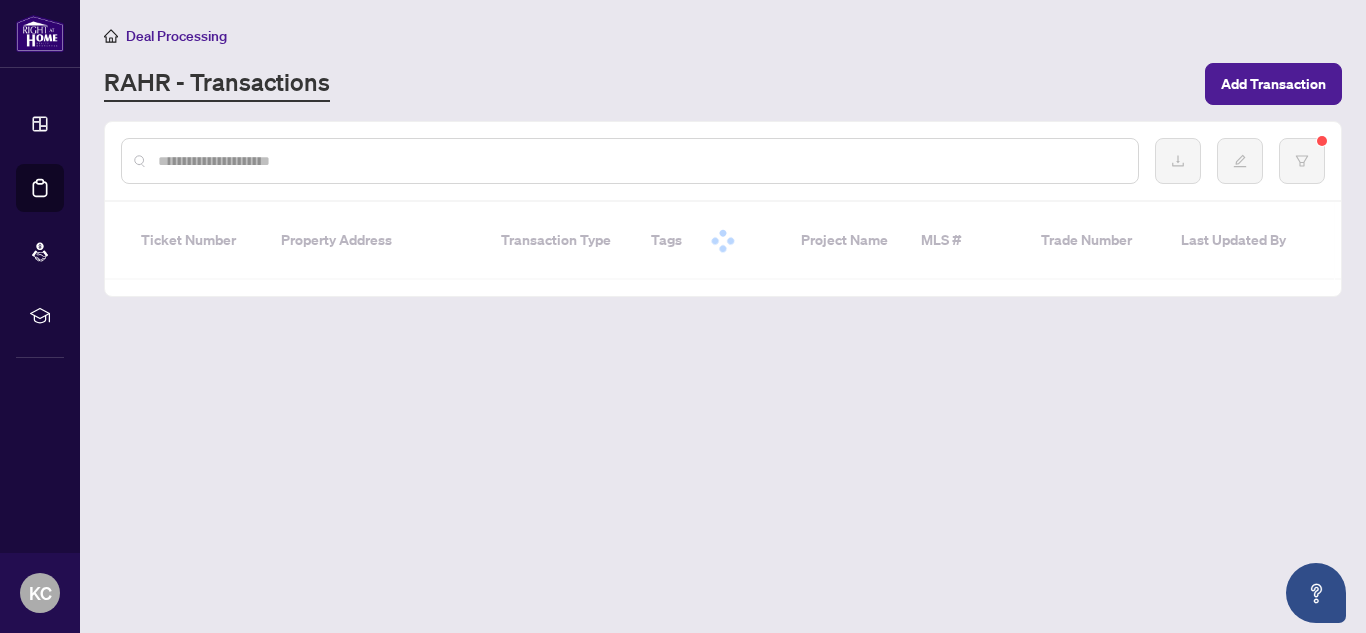 scroll, scrollTop: 0, scrollLeft: 0, axis: both 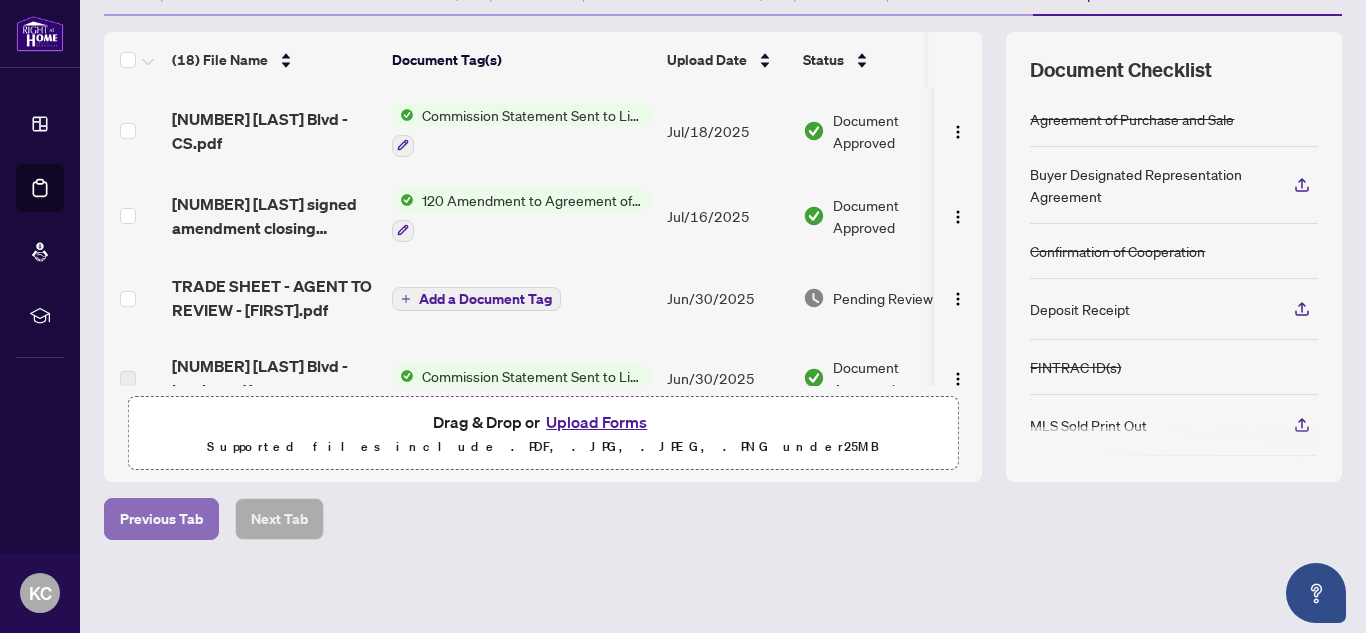 click on "Previous Tab" at bounding box center (161, 519) 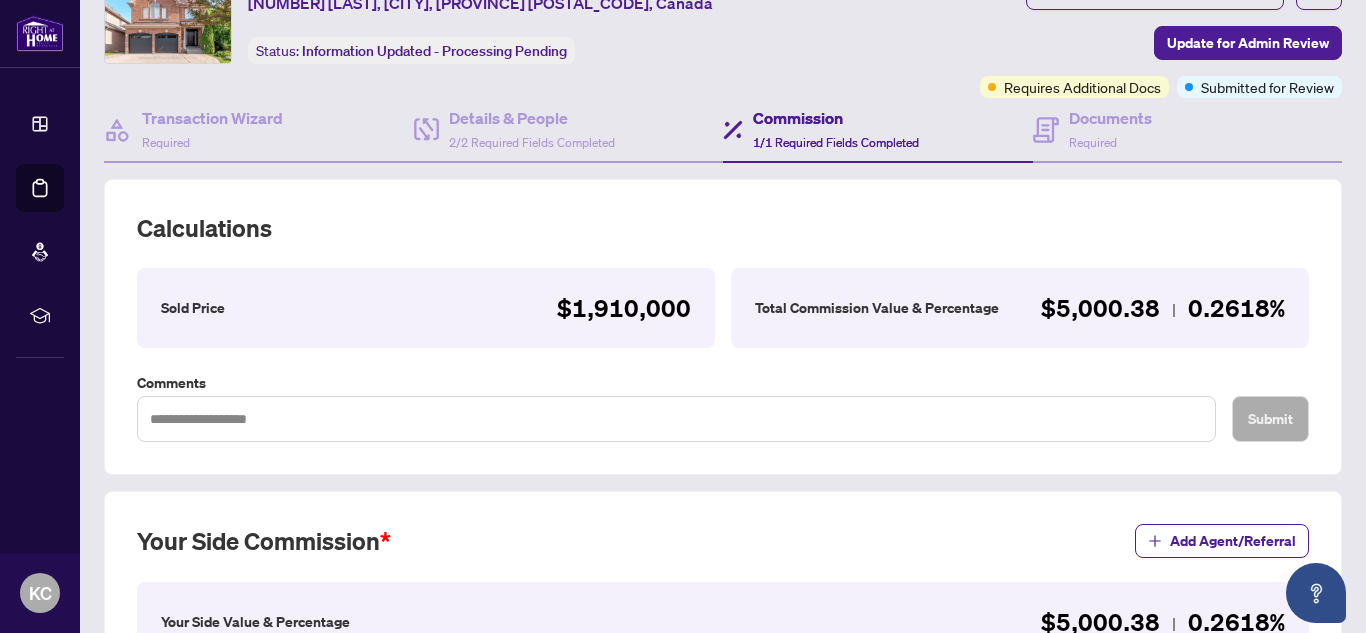 scroll, scrollTop: 242, scrollLeft: 0, axis: vertical 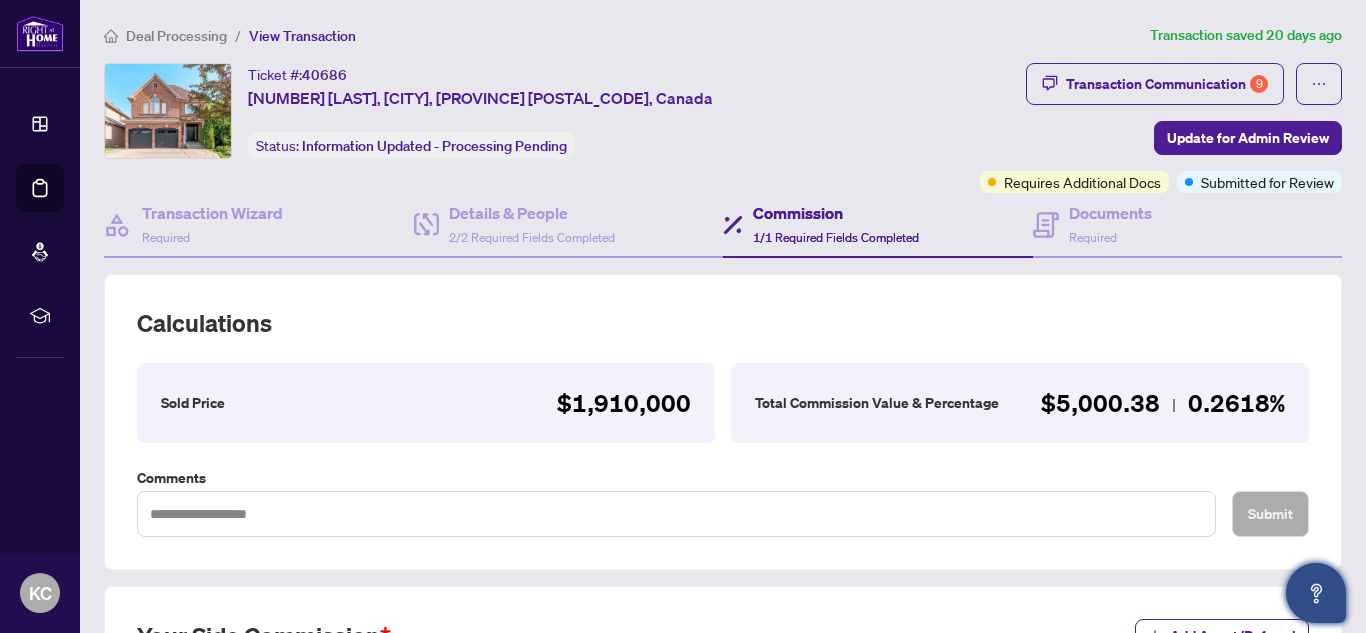 click 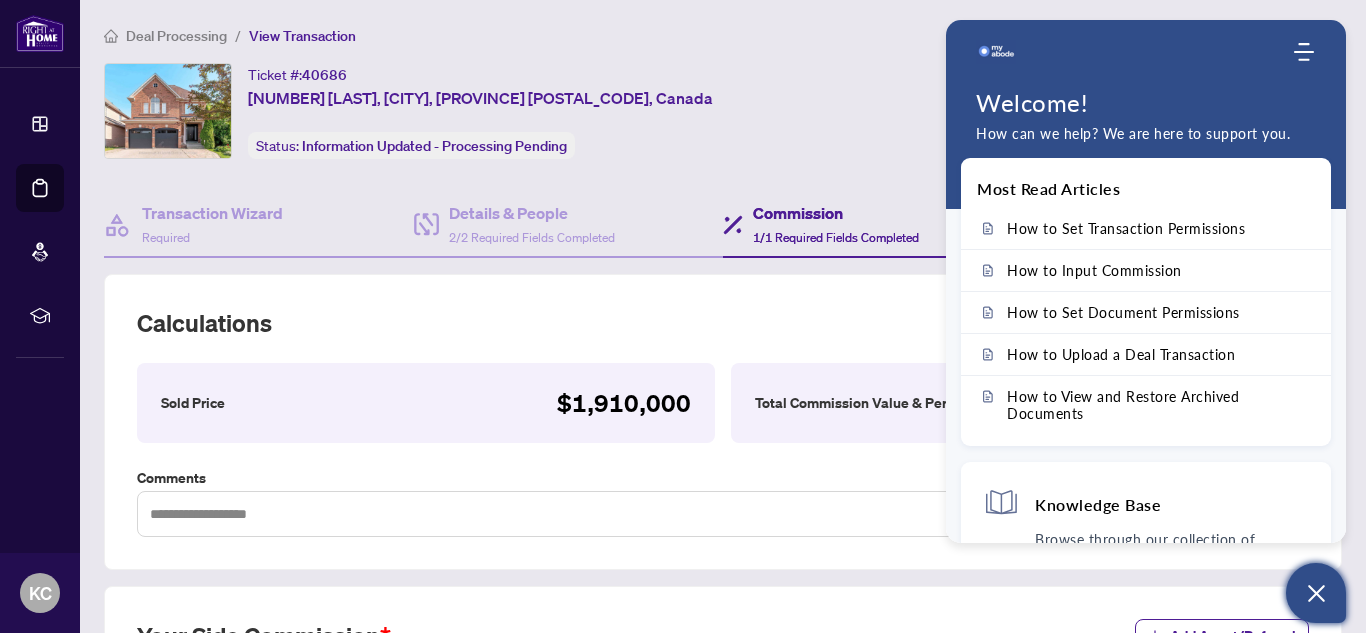 click 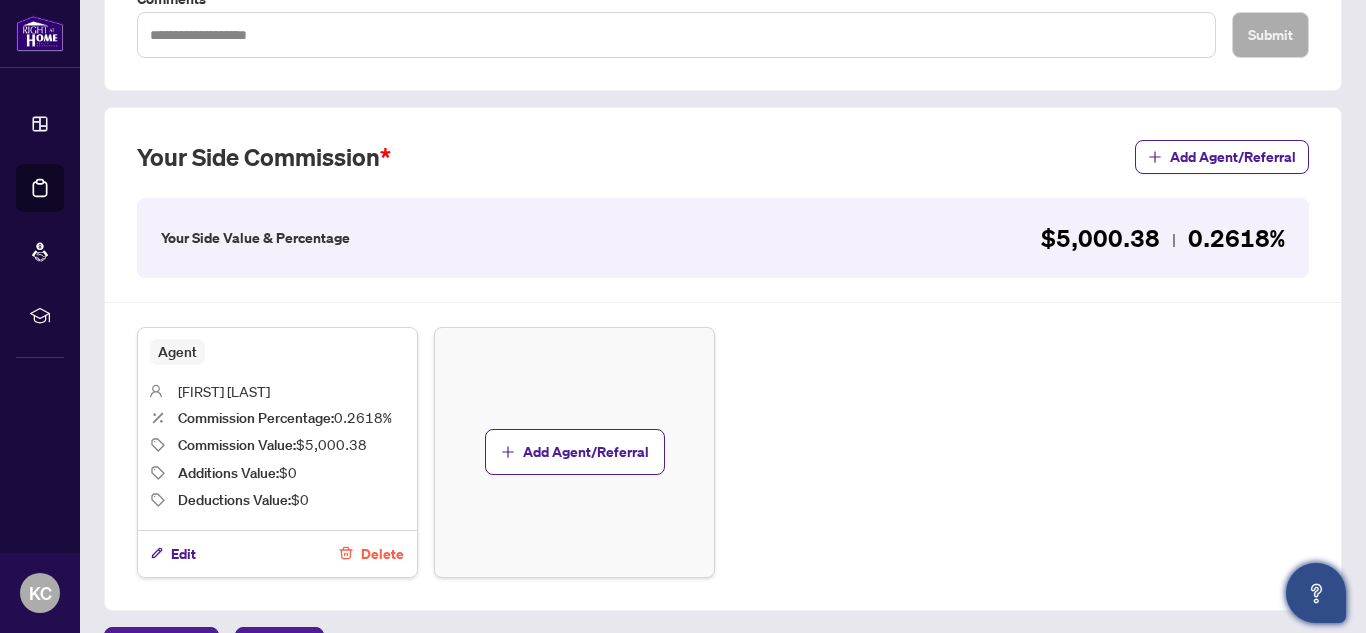 scroll, scrollTop: 603, scrollLeft: 0, axis: vertical 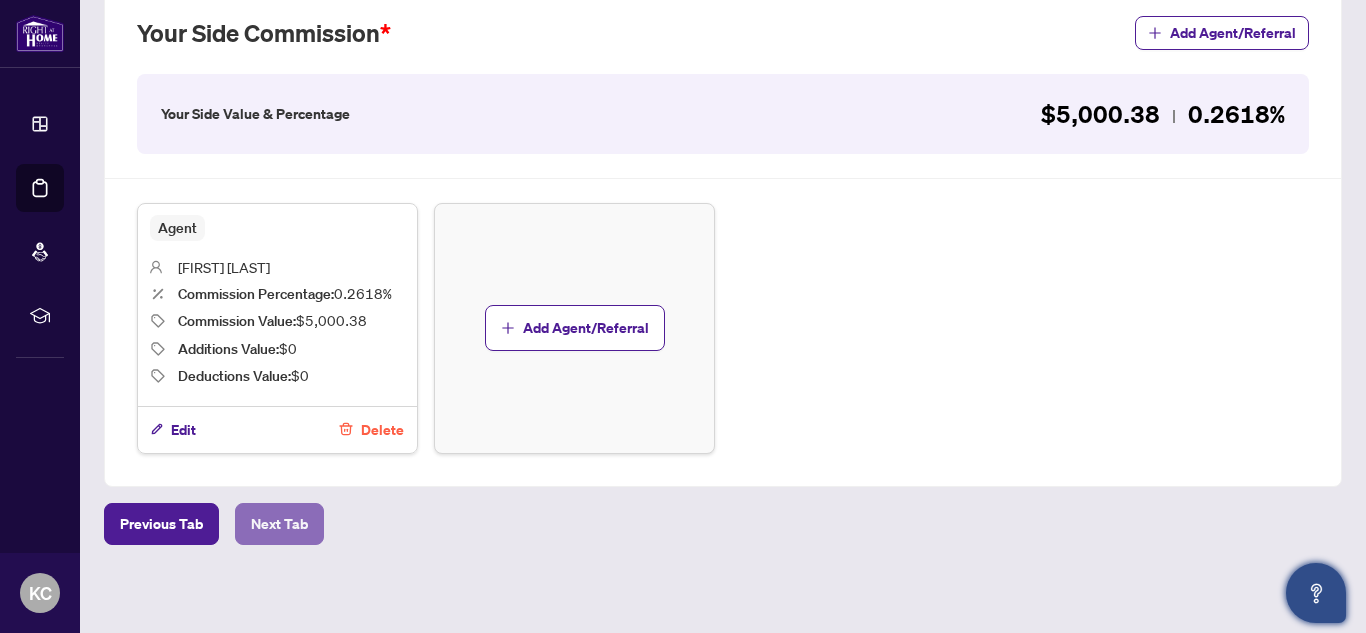 click on "Next Tab" at bounding box center (279, 524) 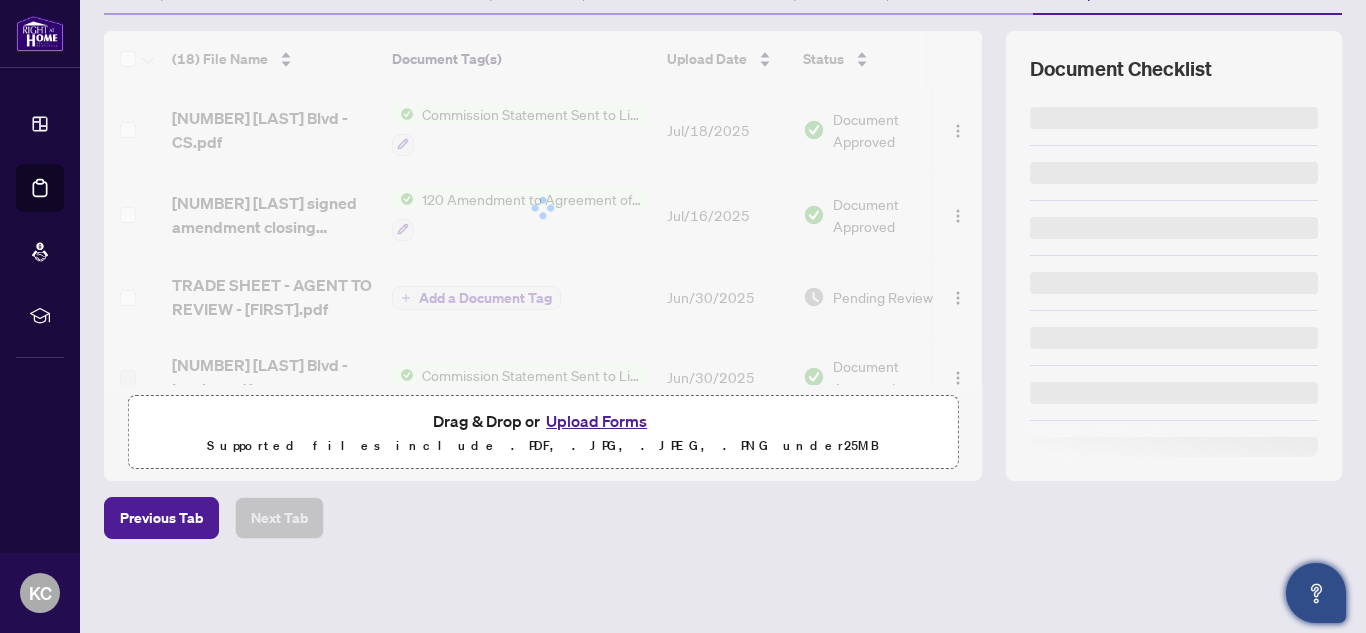 scroll, scrollTop: 0, scrollLeft: 0, axis: both 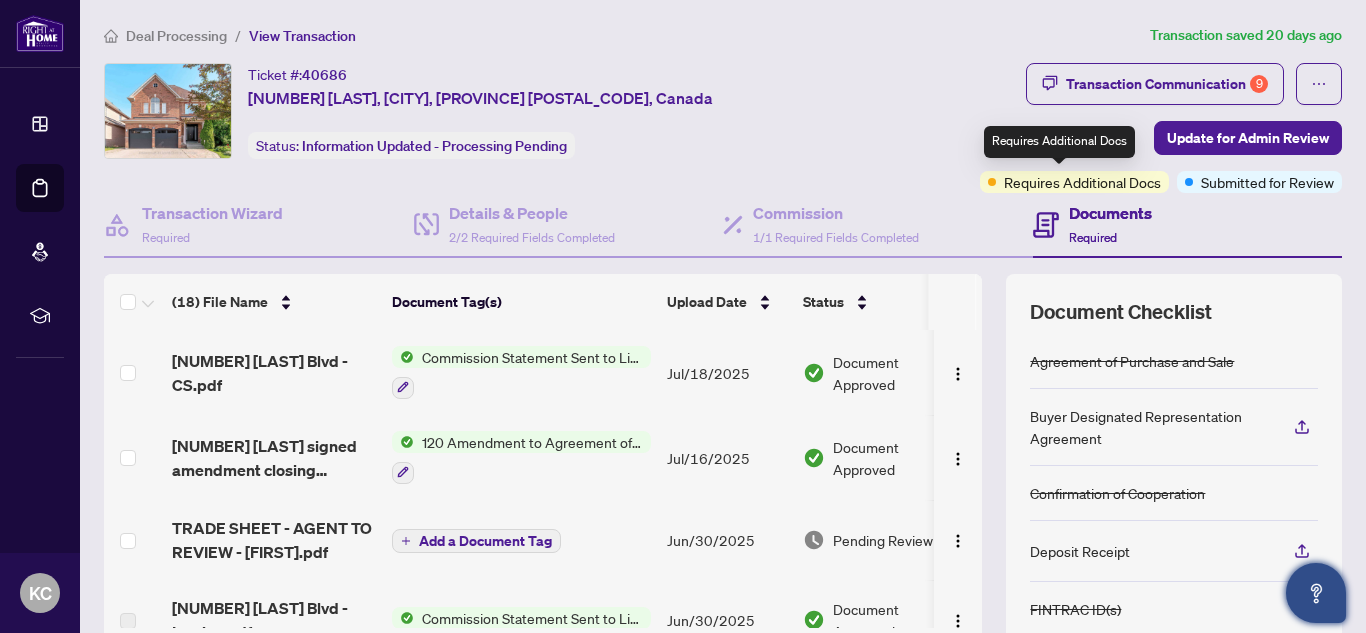 click on "Requires Additional Docs" at bounding box center (1082, 182) 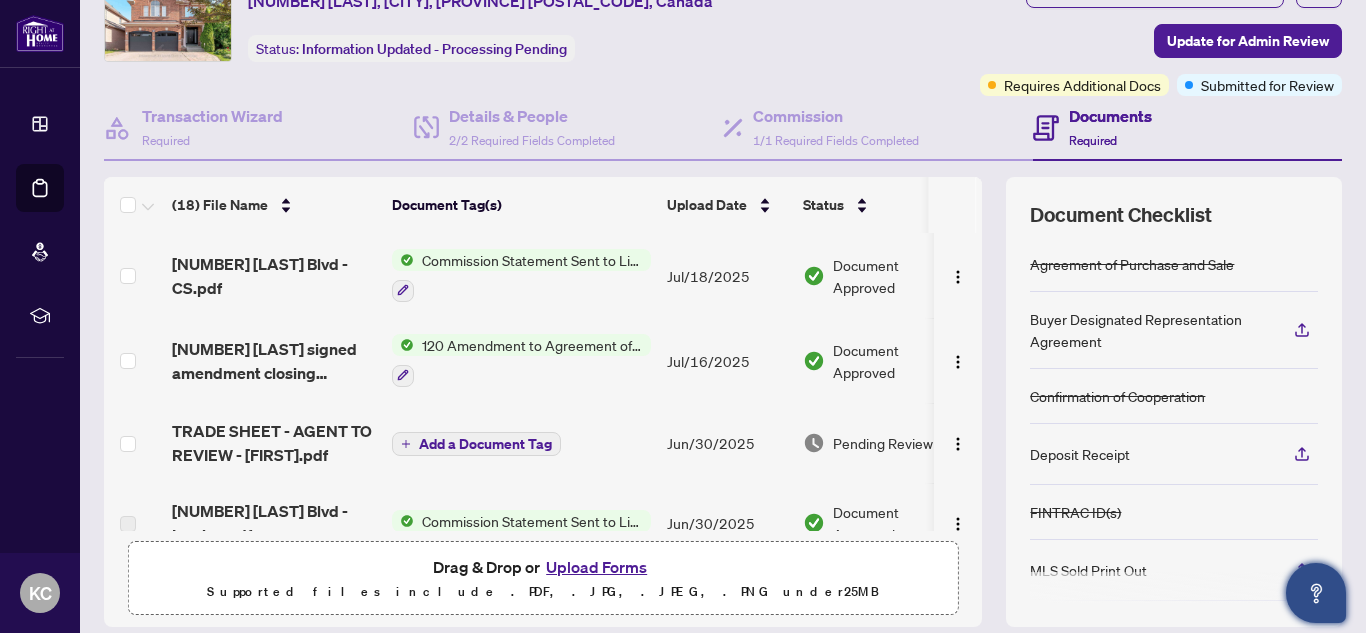 scroll, scrollTop: 98, scrollLeft: 0, axis: vertical 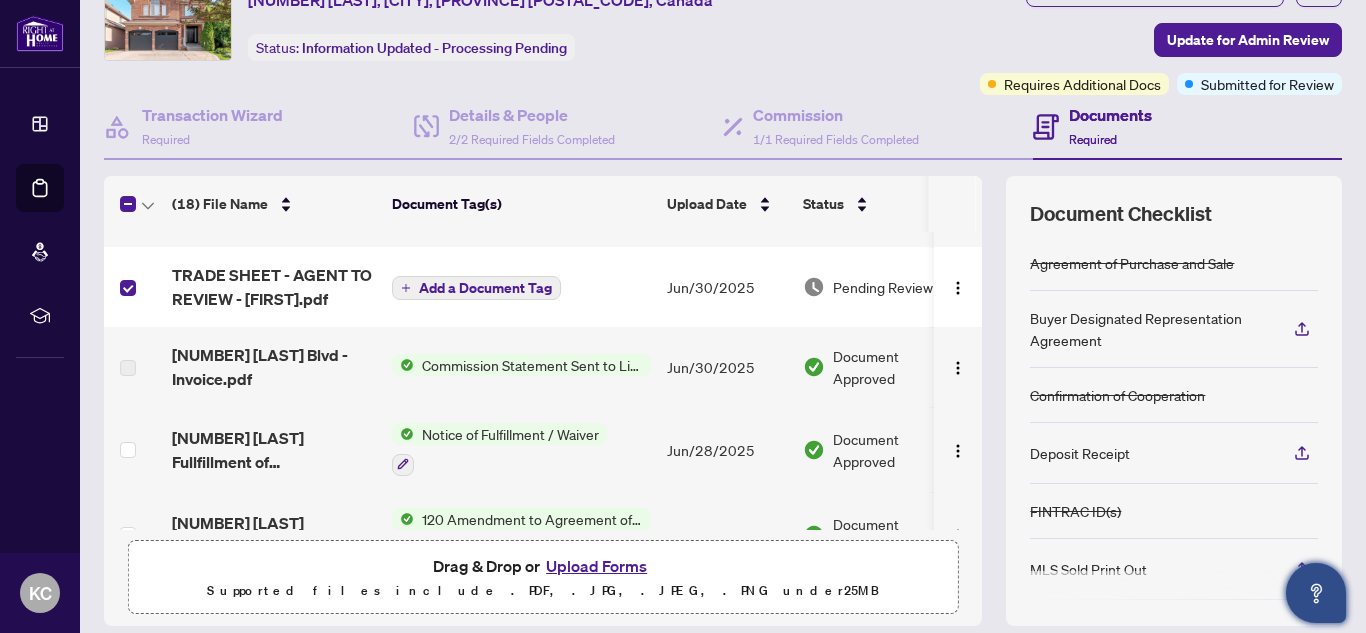 click on "Add a Document Tag" at bounding box center [485, 288] 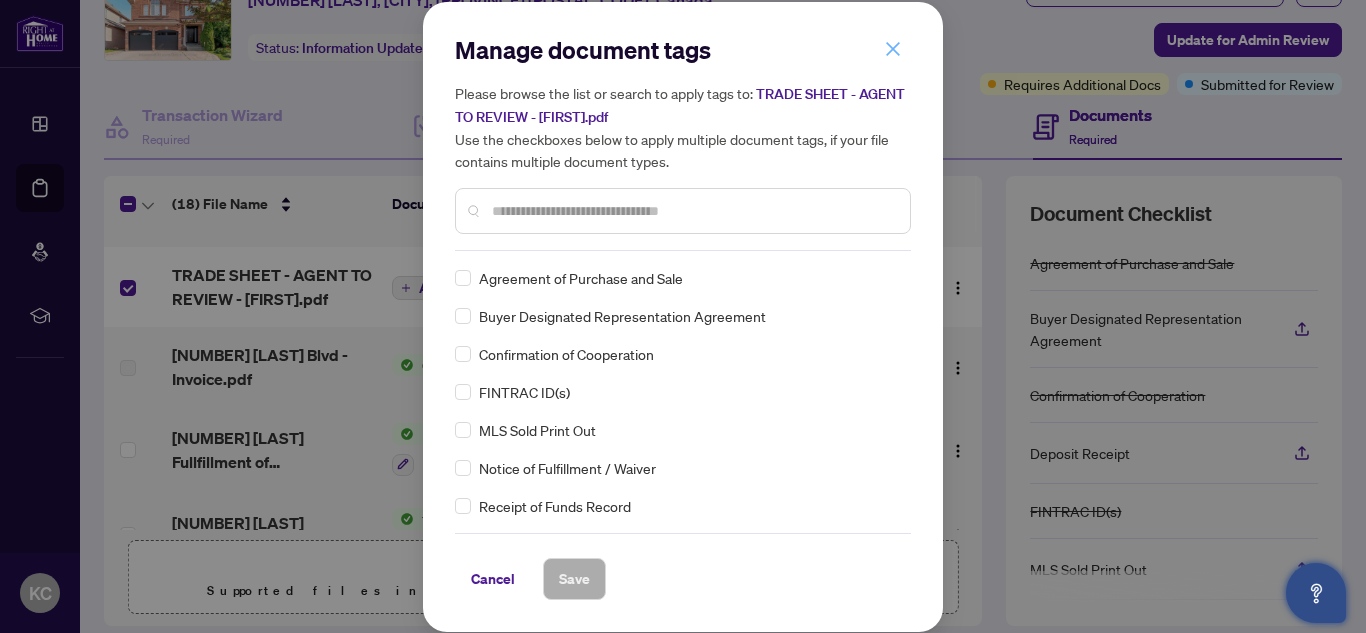 click 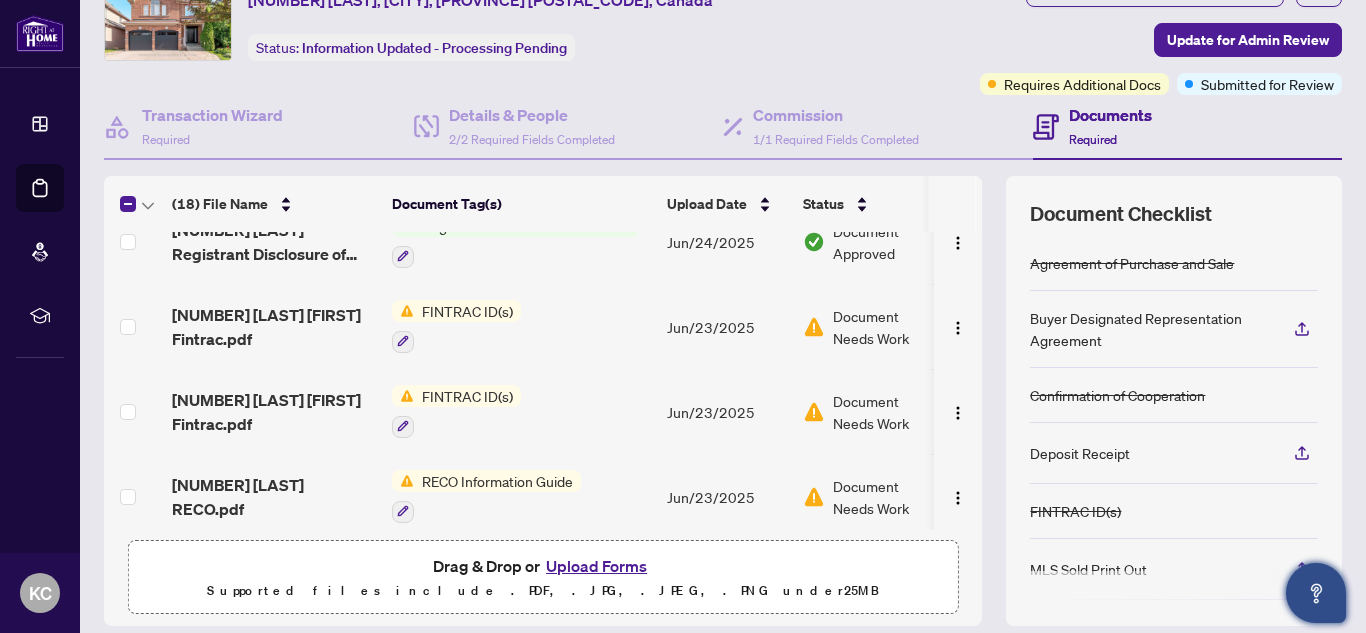 scroll, scrollTop: 538, scrollLeft: 0, axis: vertical 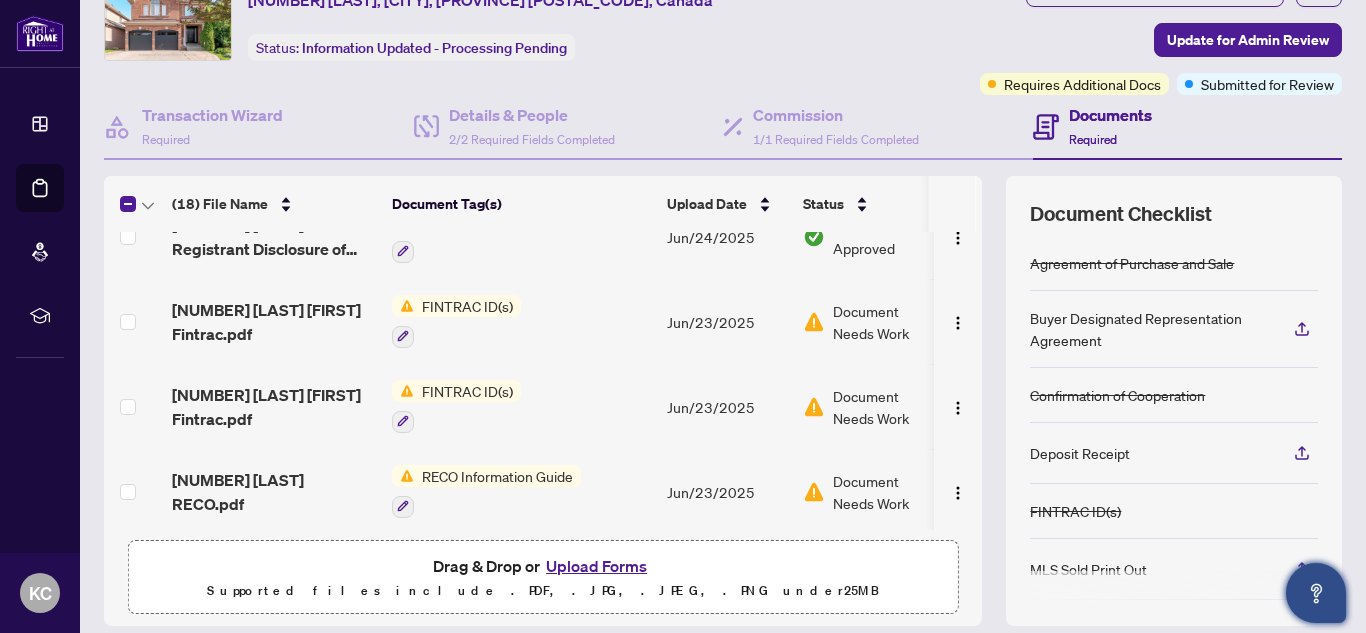 click on "FINTRAC ID(s)" at bounding box center [467, 306] 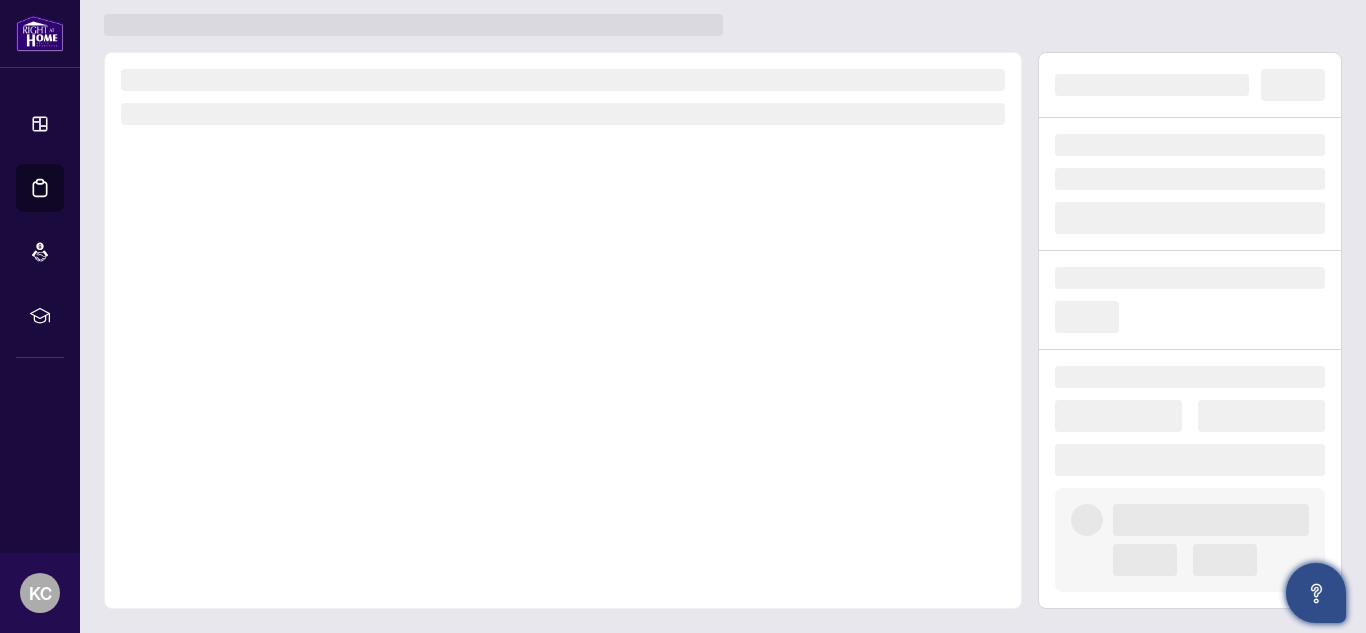 scroll, scrollTop: 0, scrollLeft: 0, axis: both 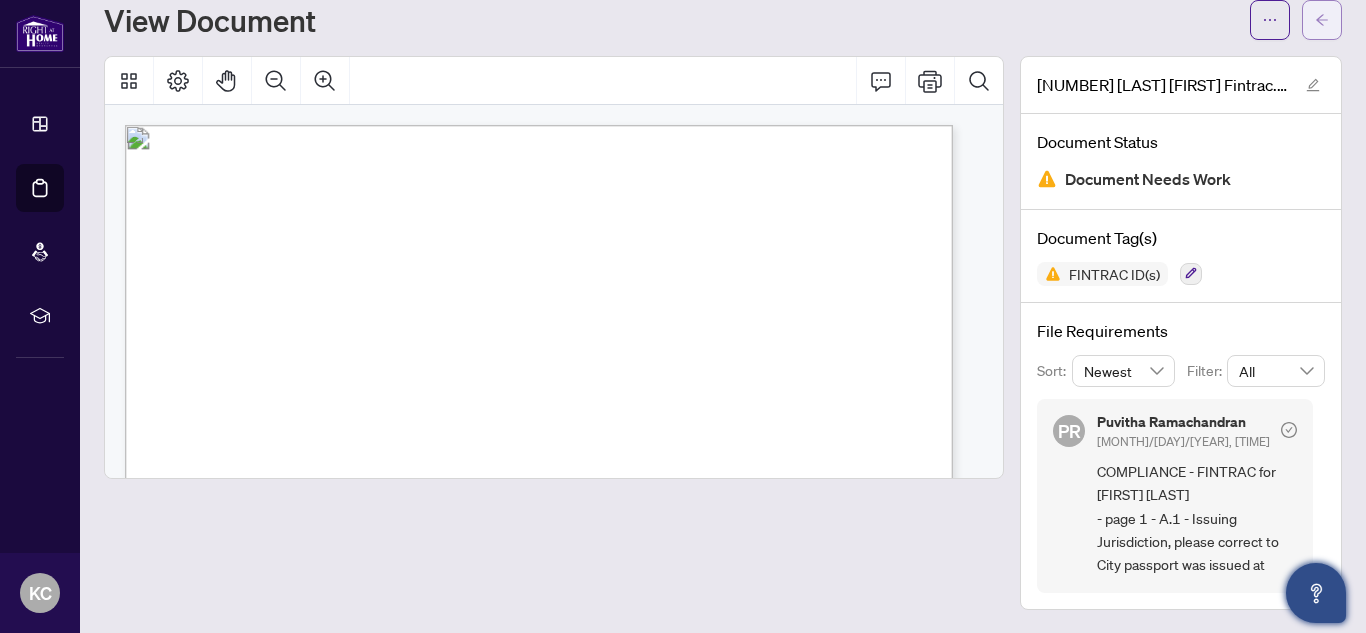 click 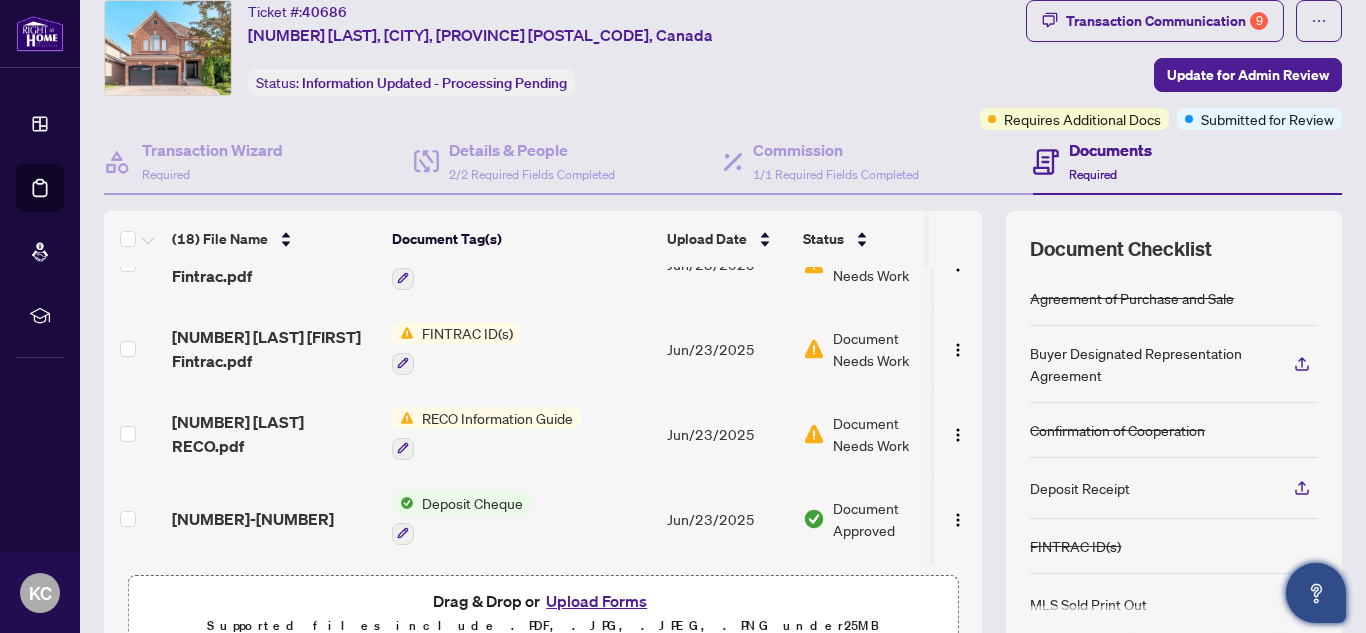 scroll, scrollTop: 652, scrollLeft: 0, axis: vertical 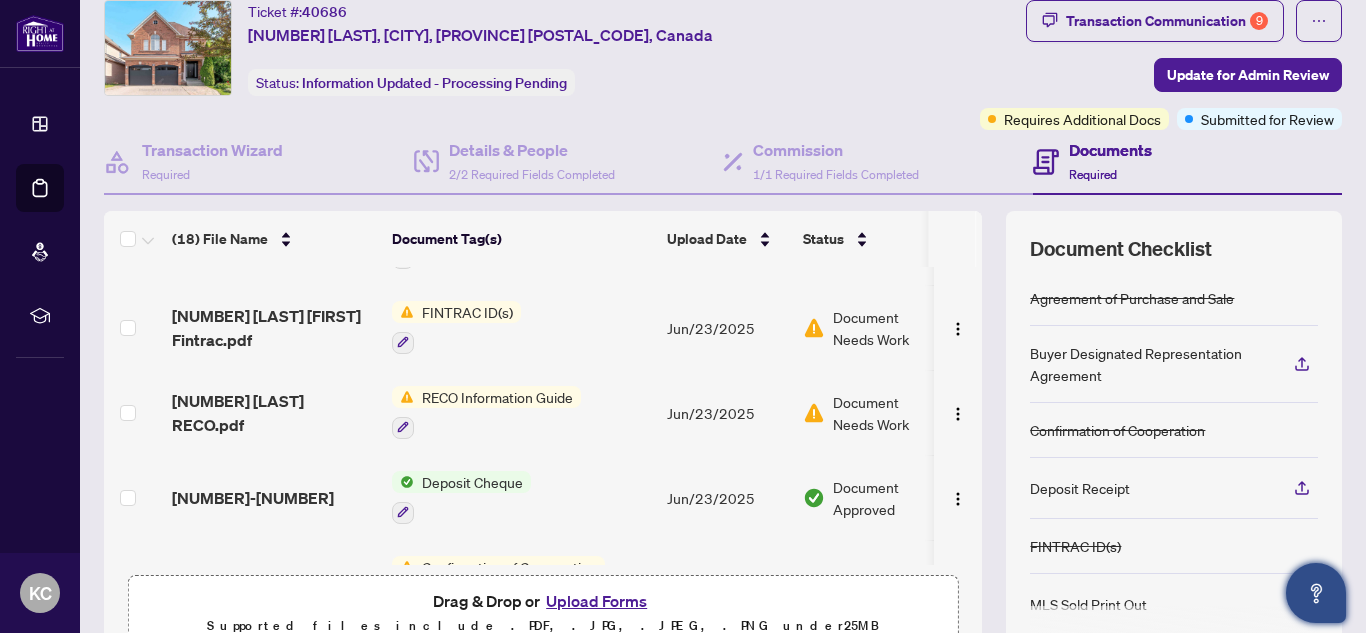 click on "Document Needs Work" at bounding box center (885, 413) 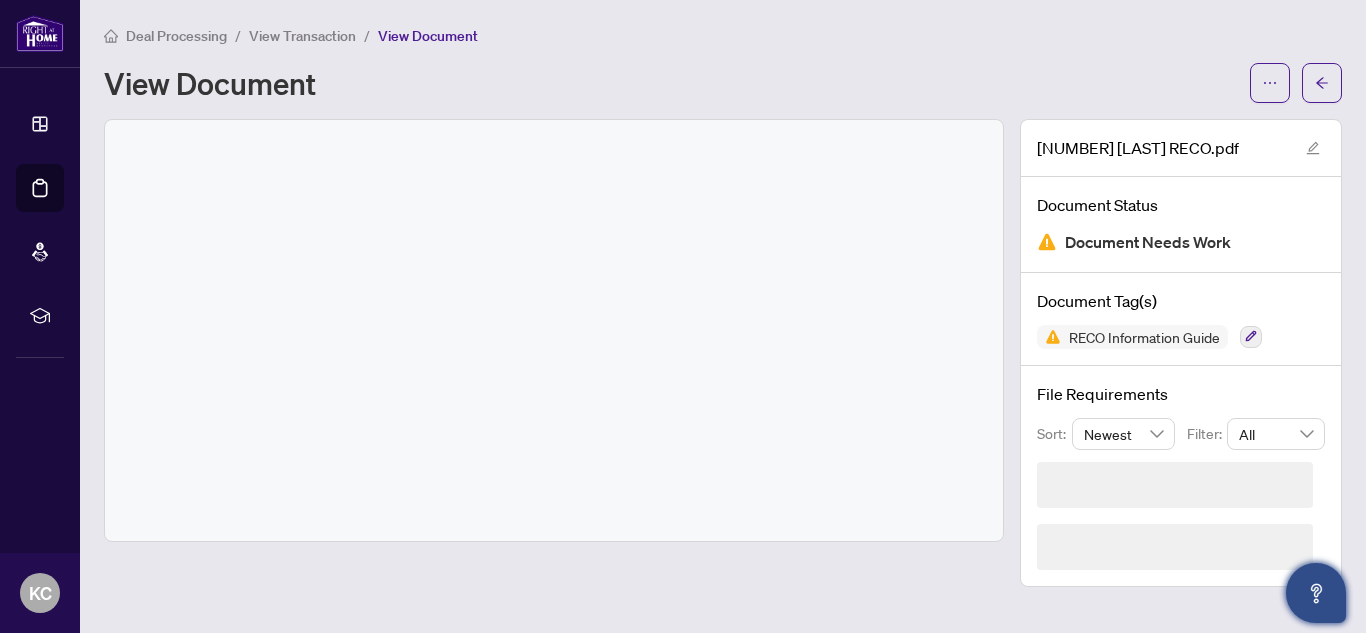 scroll, scrollTop: 0, scrollLeft: 0, axis: both 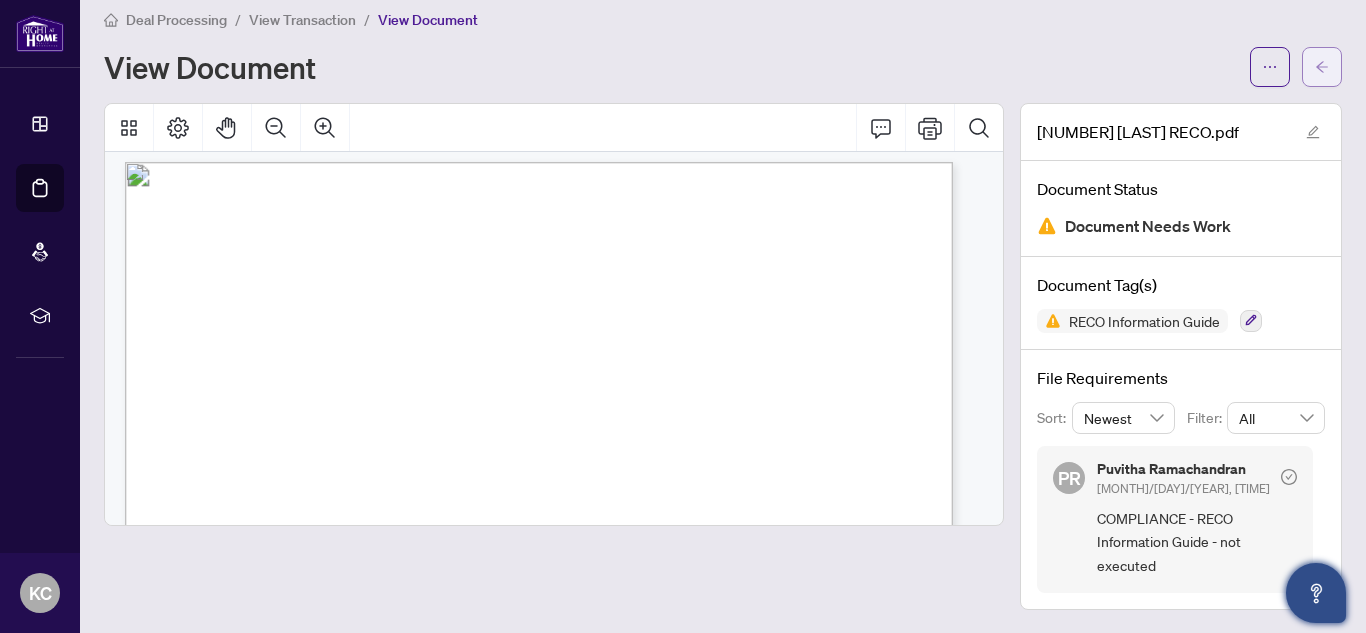 click 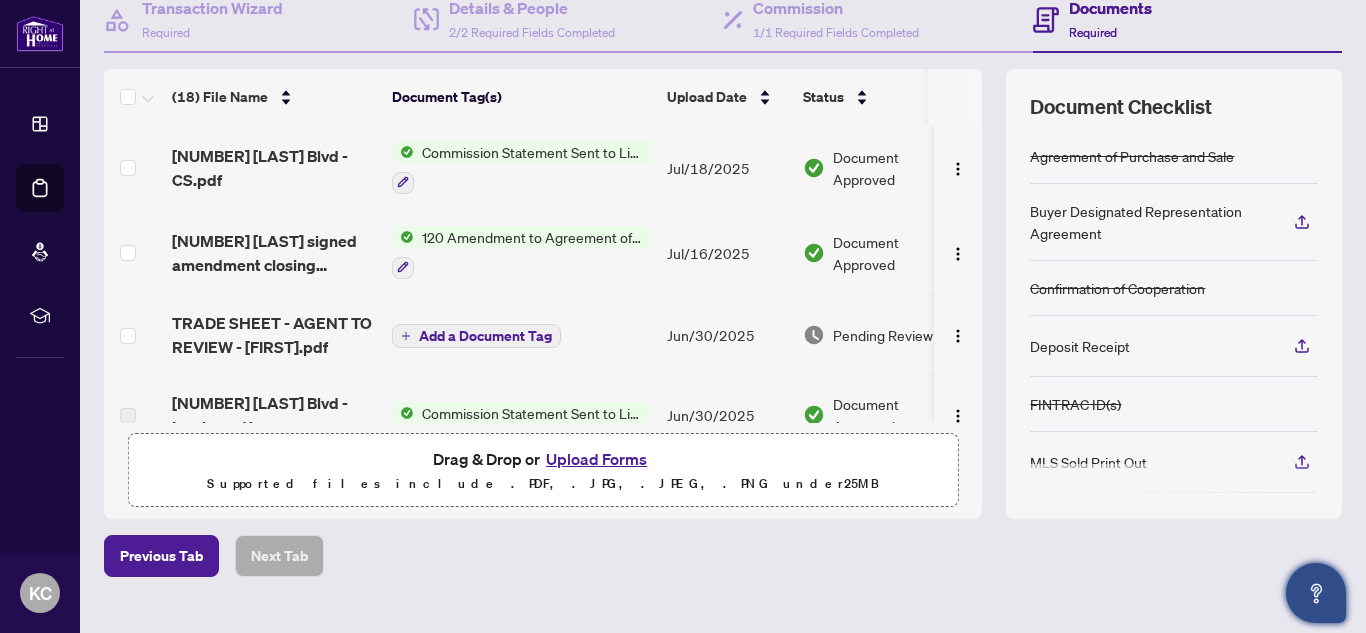 scroll, scrollTop: 221, scrollLeft: 0, axis: vertical 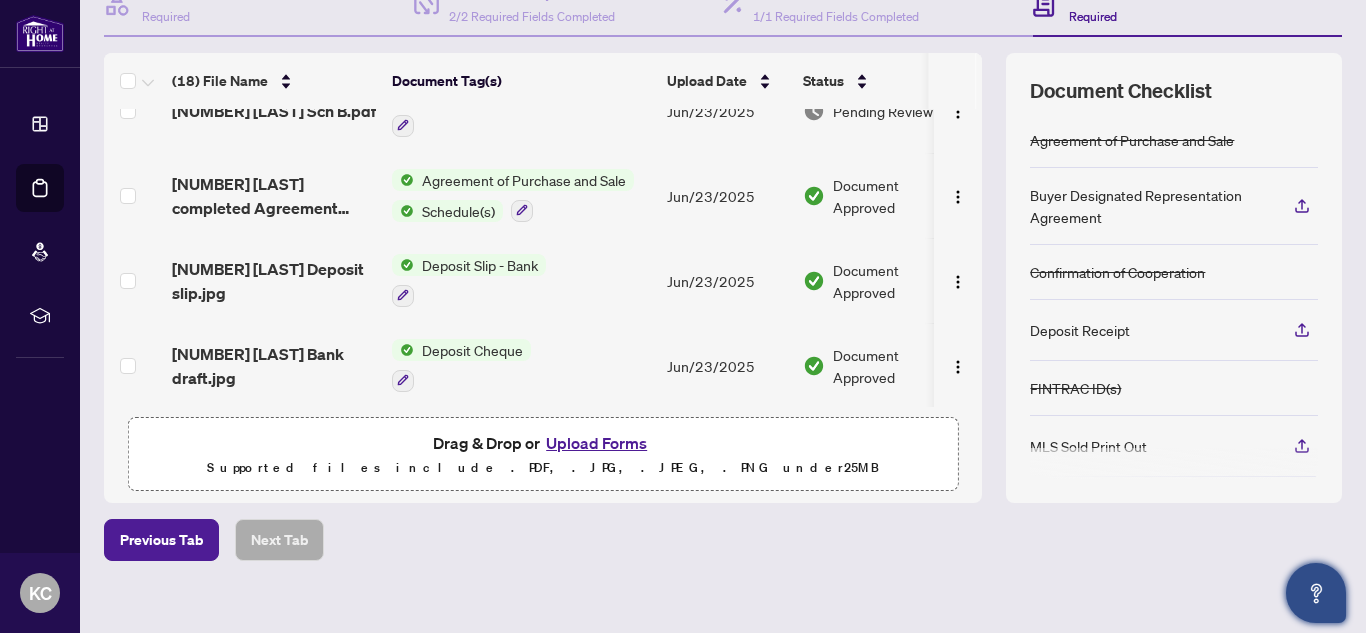 drag, startPoint x: 960, startPoint y: 384, endPoint x: 961, endPoint y: 352, distance: 32.01562 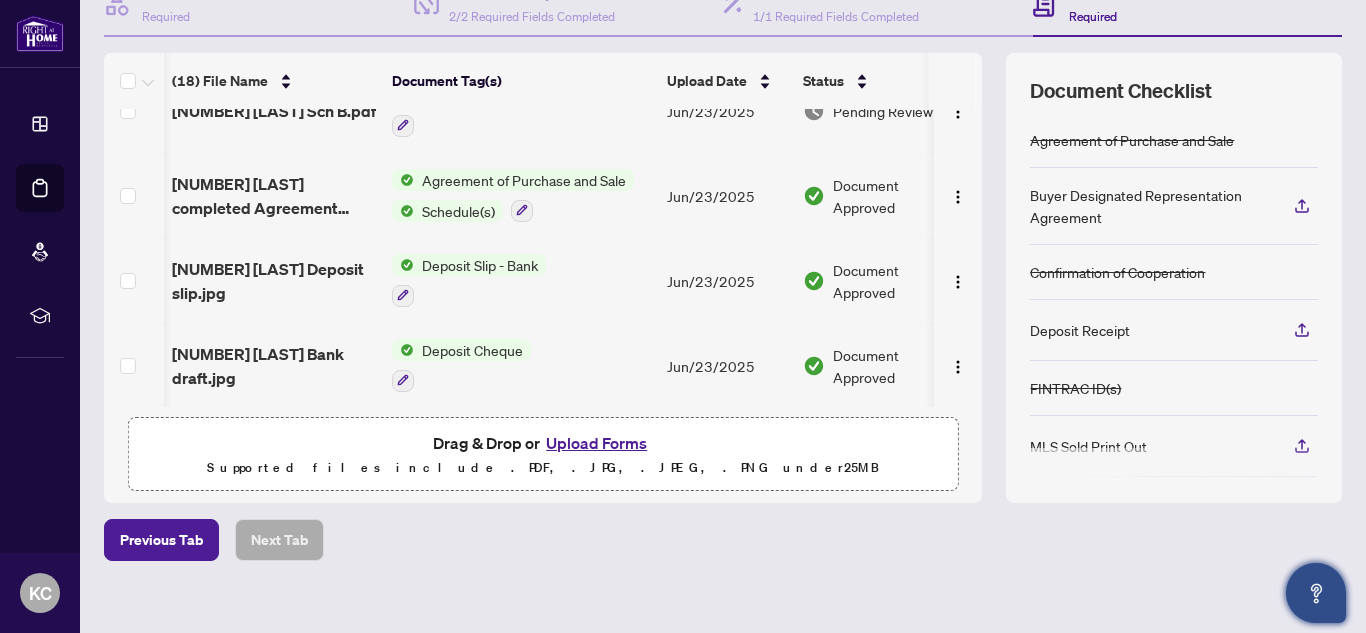 scroll, scrollTop: 1221, scrollLeft: 51, axis: both 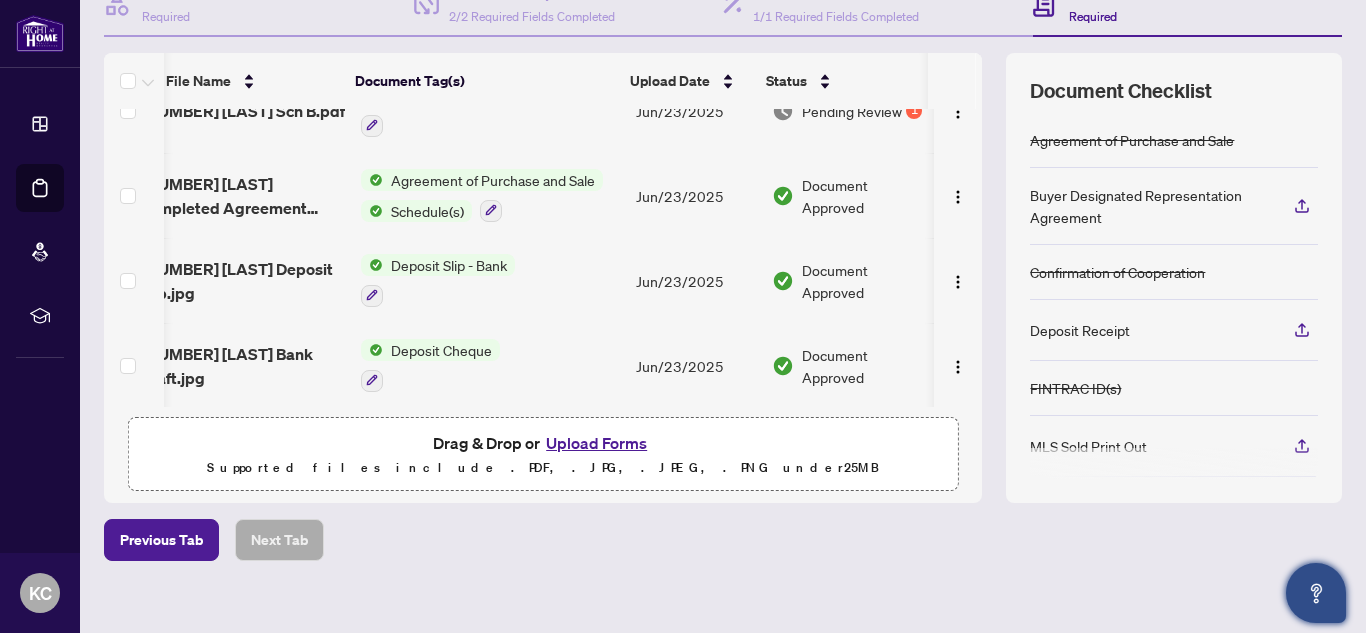 click on "[NUMBER] [LAST] Blvd - CS.pdf Commission Statement Sent to Listing Brokerage Jul/18/2025 Document Approved [NUMBER] [LAST] signed amendment closing date.pdf 120 Amendment to Agreement of Purchase and Sale Jul/16/2025 Document Approved TRADE SHEET - AGENT TO REVIEW - [FIRST].pdf Add a Document Tag Jun/30/2025 Pending Review [NUMBER] [LAST] Blvd - Invoice.pdf Commission Statement Sent to Listing Brokerage Jun/30/2025 Document Approved [NUMBER] [LAST] Fullfillment of Conditions.pdf Notice of Fulfillment / Waiver Jun/28/2025 Document Approved Jun/28/2025 1 1" at bounding box center (543, 258) 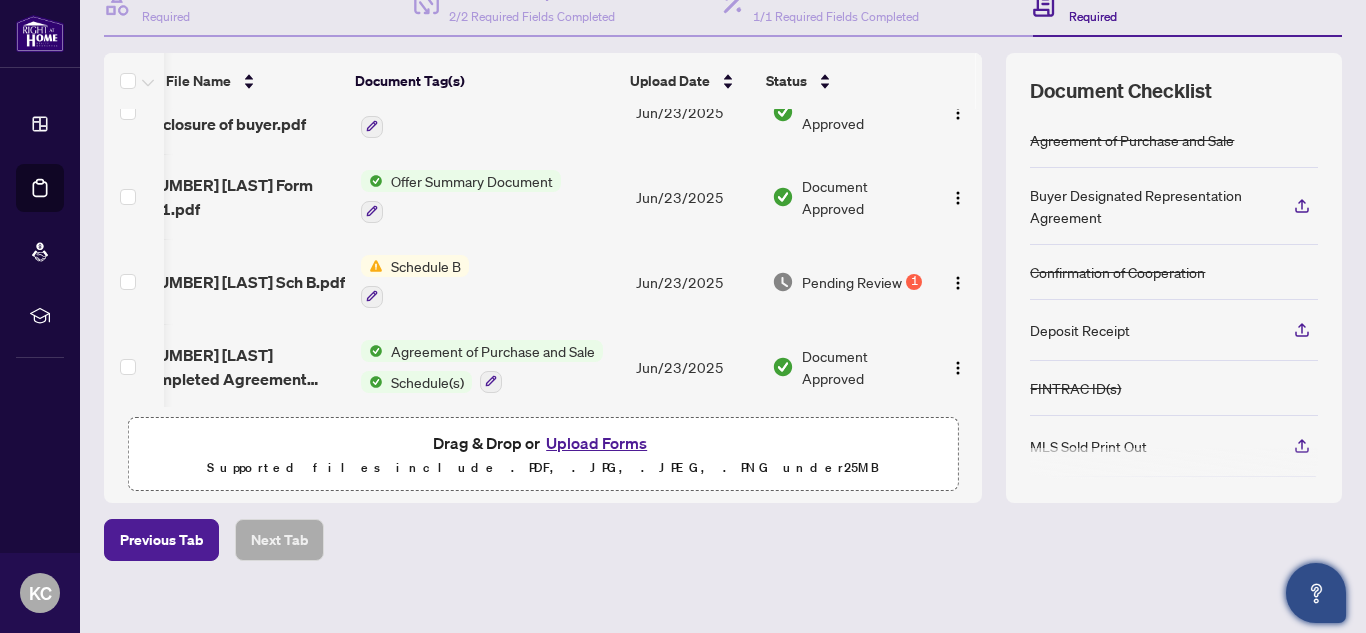 scroll, scrollTop: 1035, scrollLeft: 51, axis: both 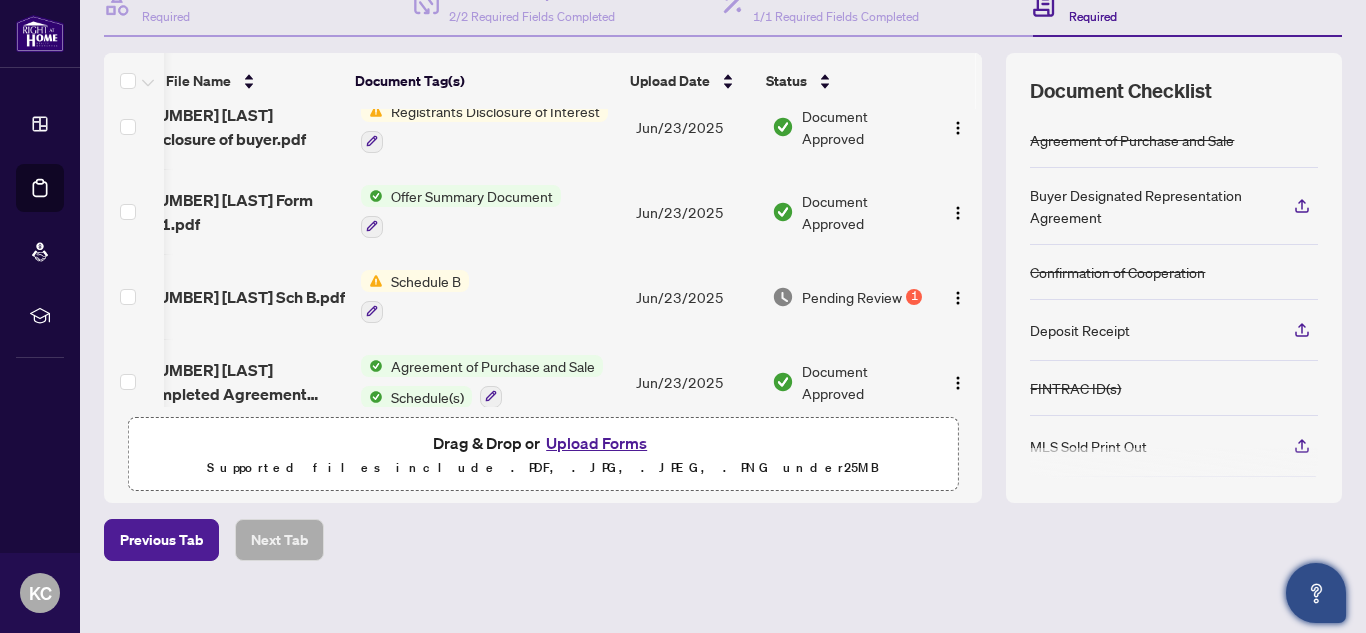 click on "Pending Review" at bounding box center (852, 297) 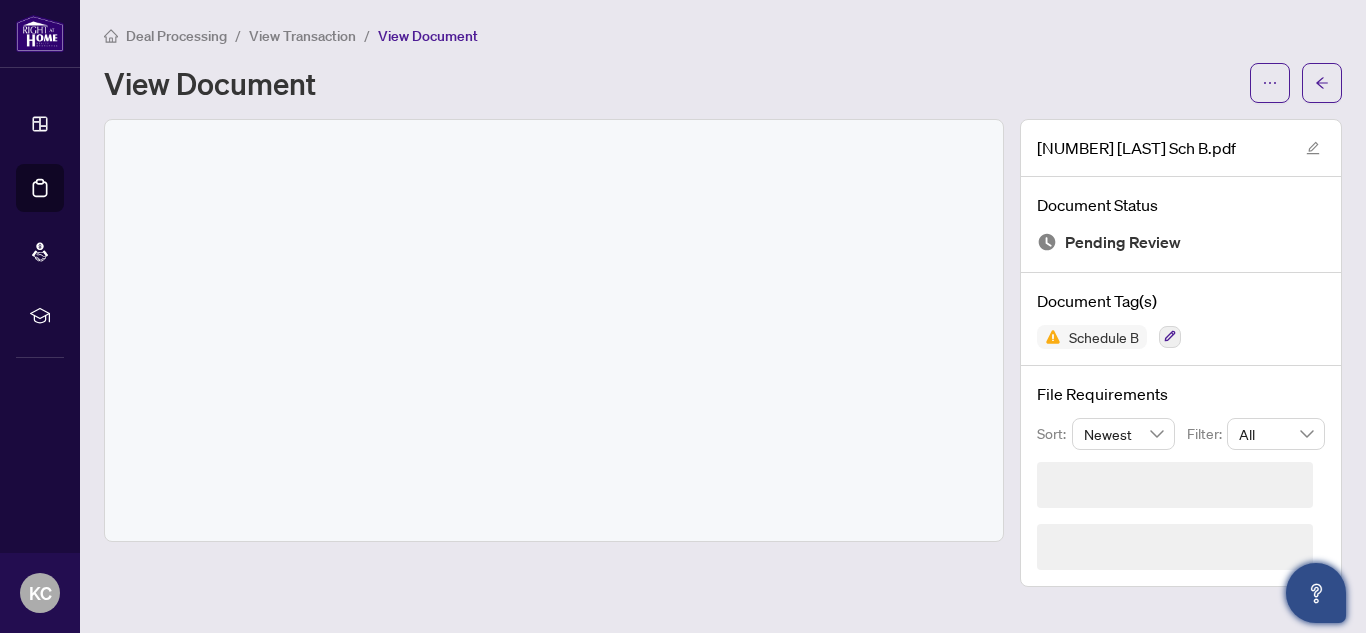 scroll, scrollTop: 0, scrollLeft: 0, axis: both 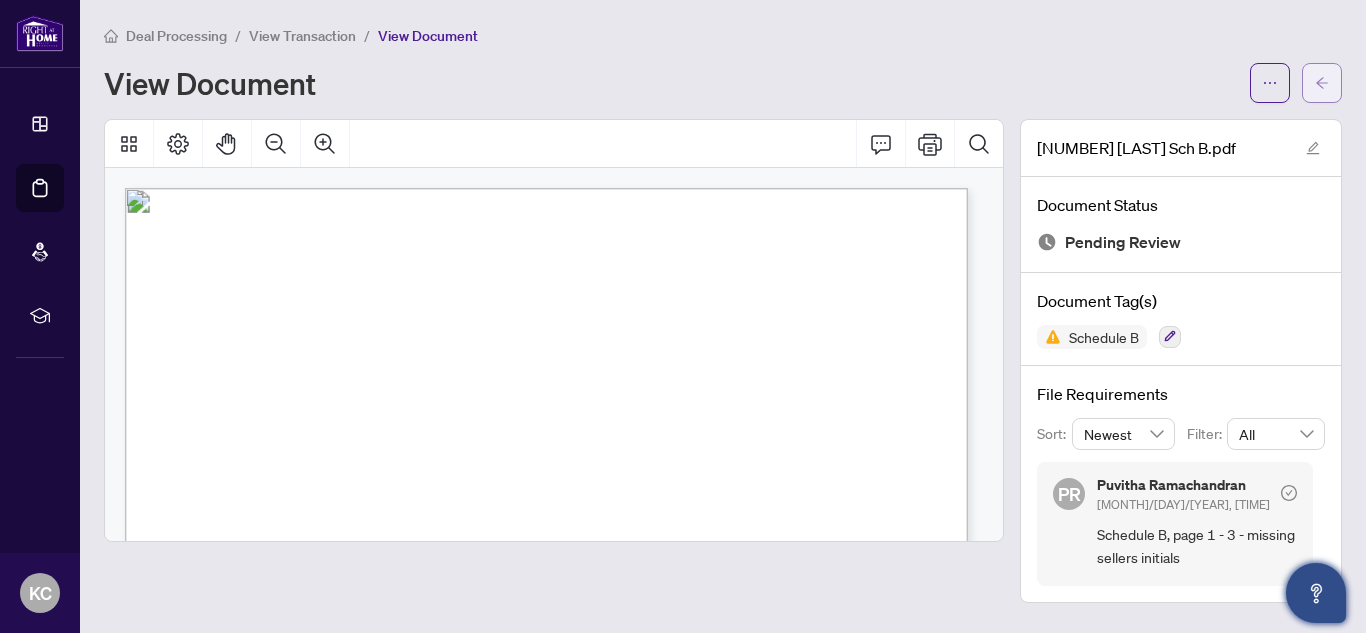 click at bounding box center [1322, 83] 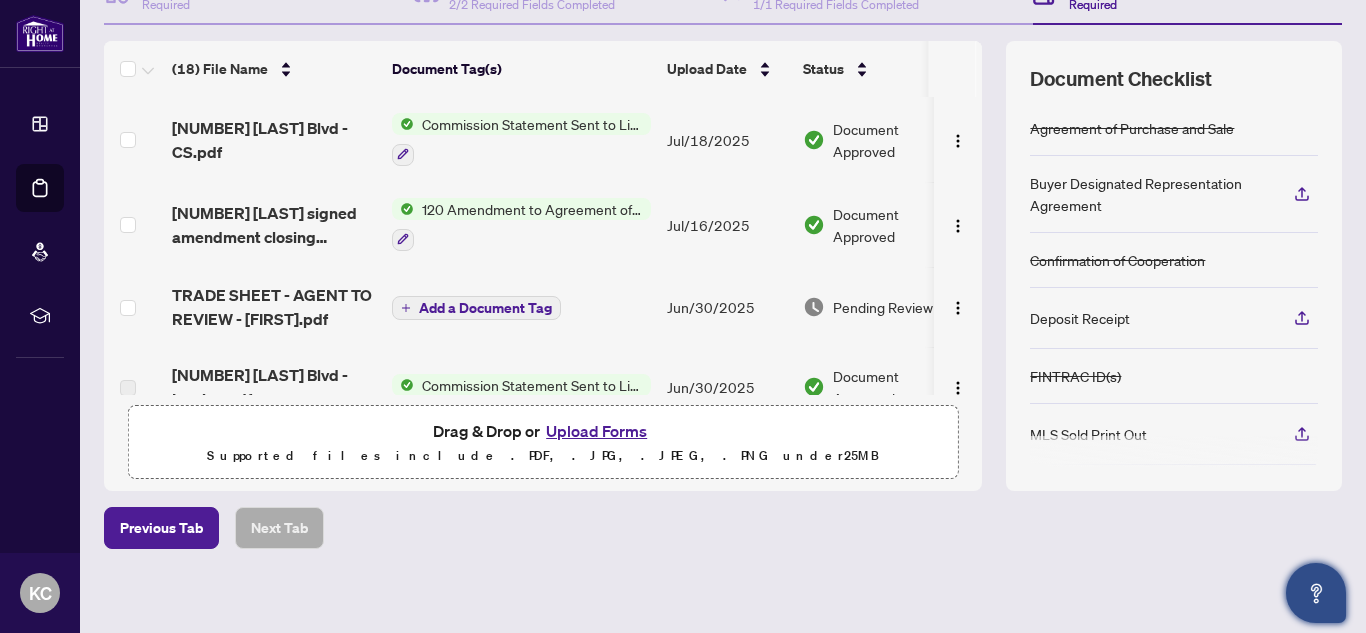 scroll, scrollTop: 235, scrollLeft: 0, axis: vertical 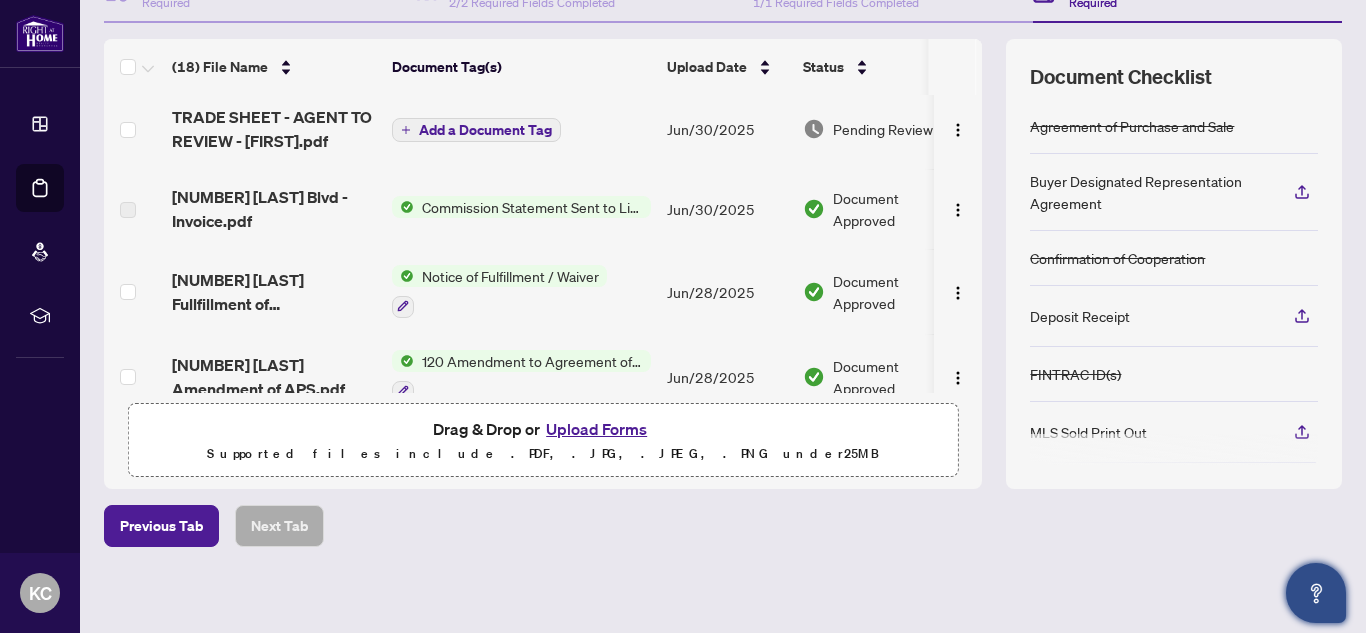 click on "Commission Statement Sent to Listing Brokerage" at bounding box center (532, 207) 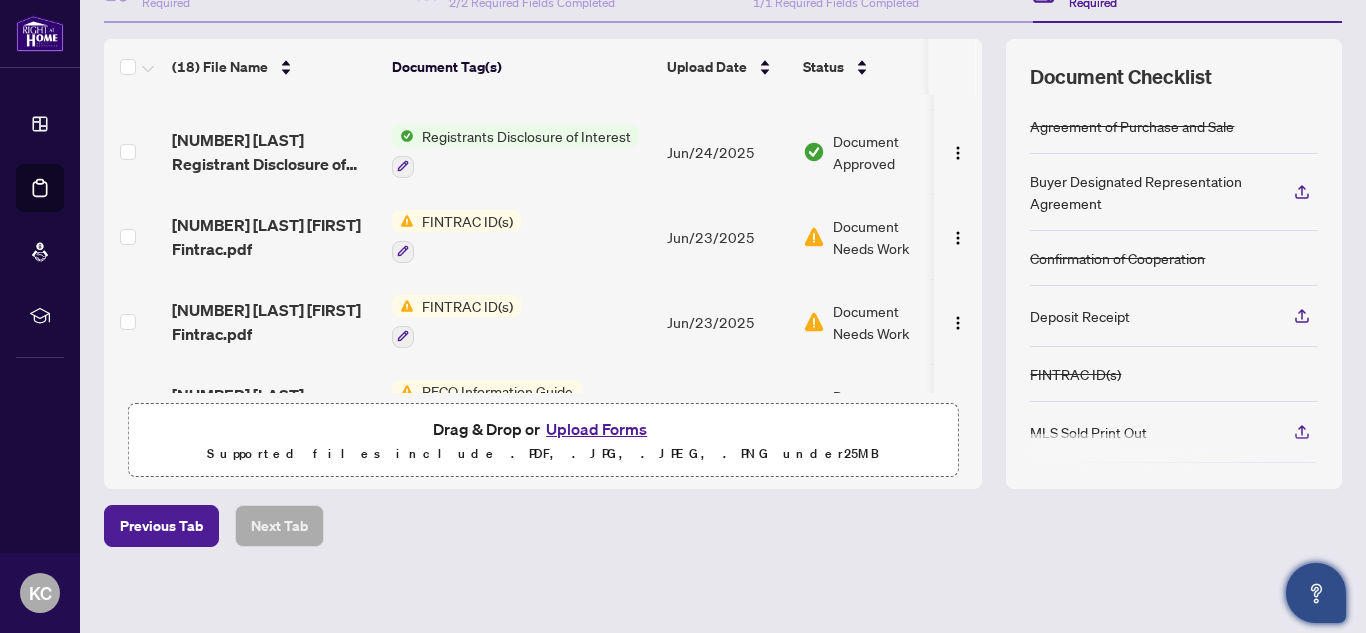 scroll, scrollTop: 548, scrollLeft: 0, axis: vertical 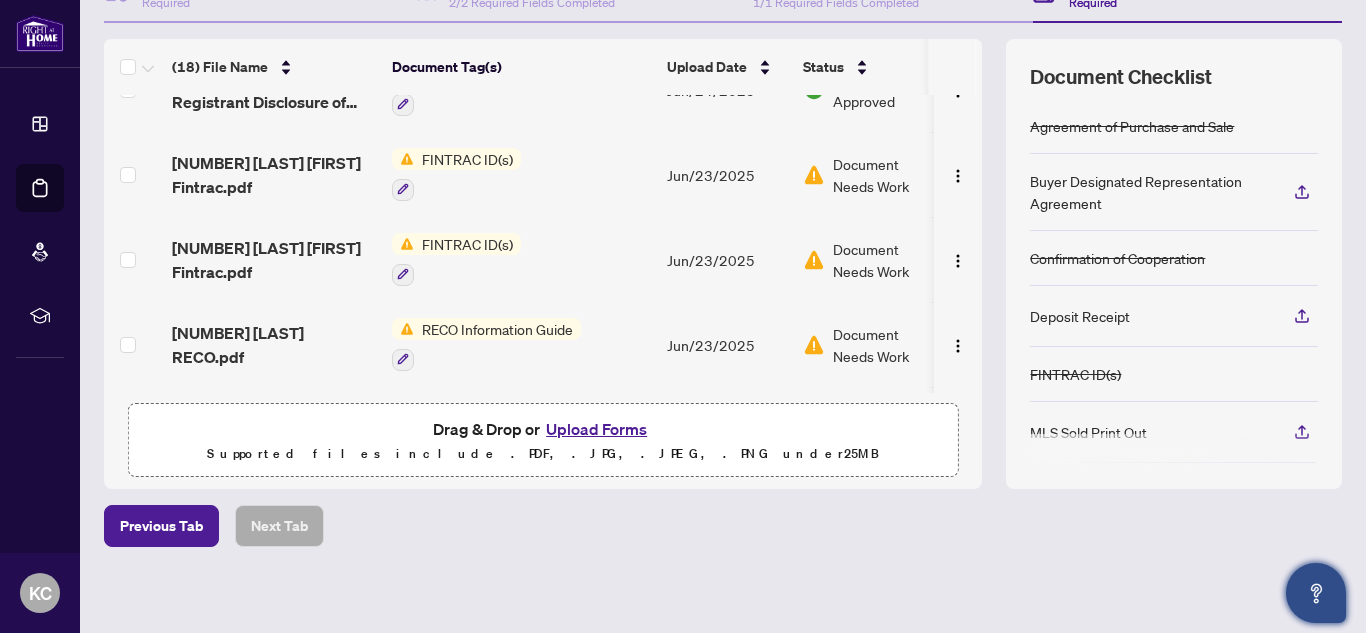 click on "Document Needs Work" at bounding box center [885, 260] 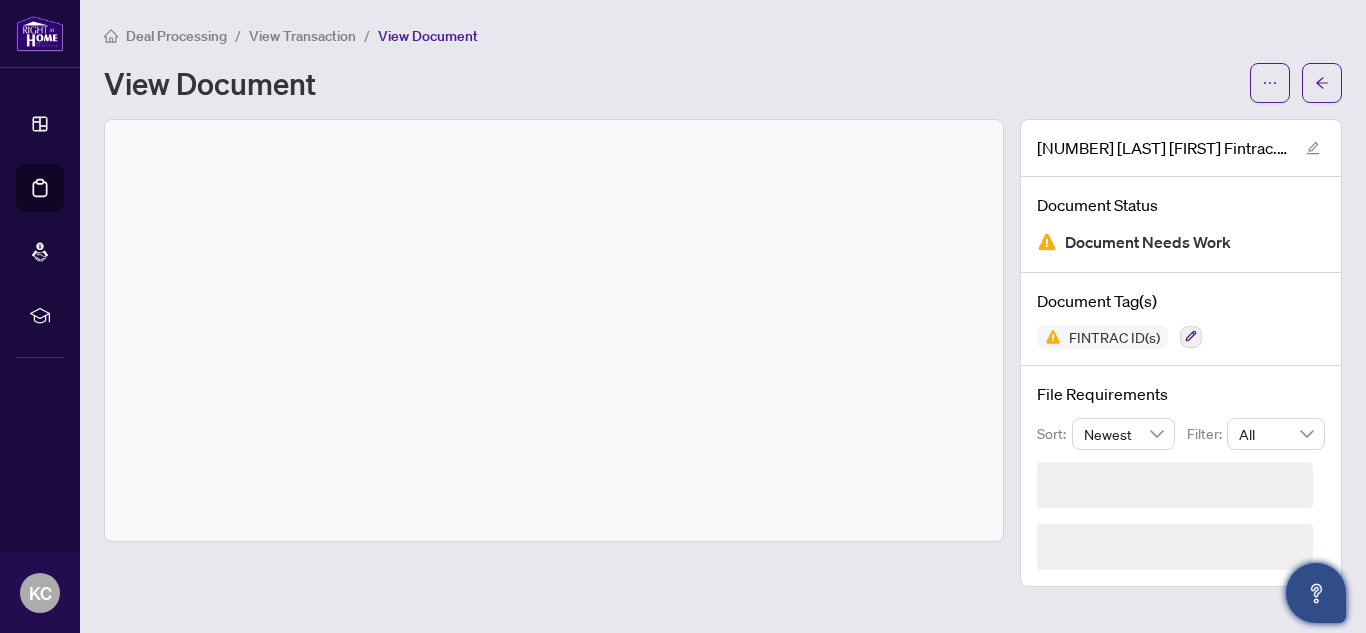 scroll, scrollTop: 0, scrollLeft: 0, axis: both 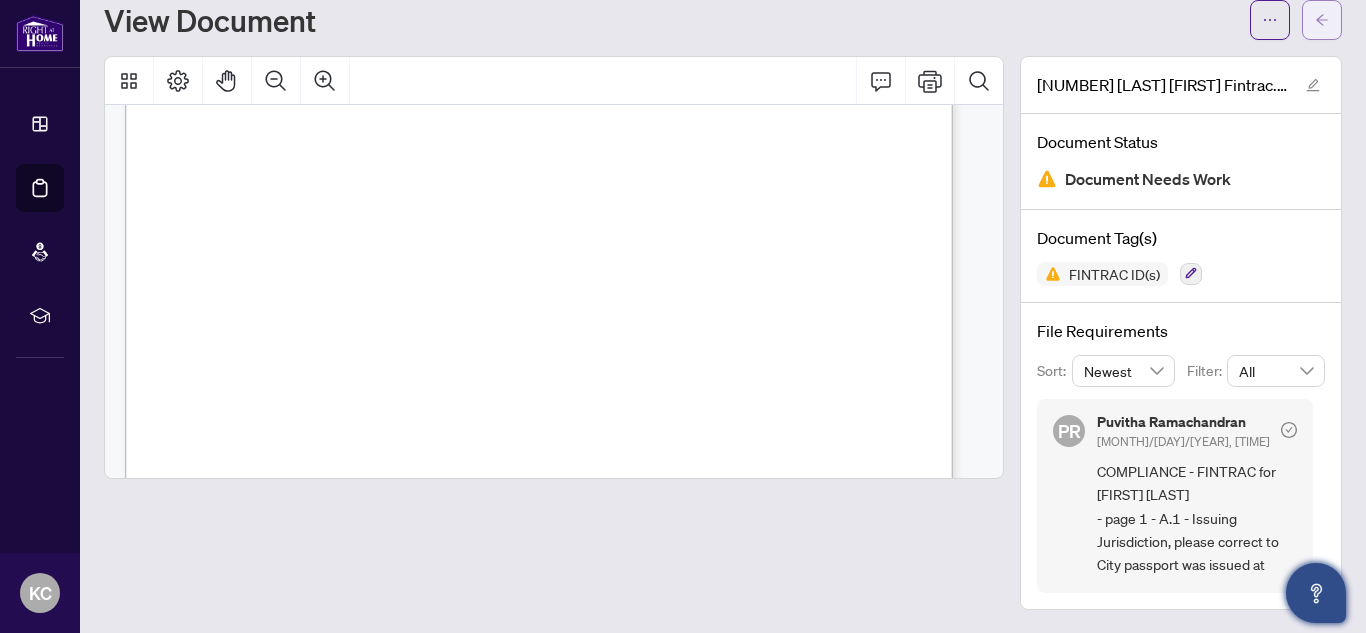 click at bounding box center [1322, 20] 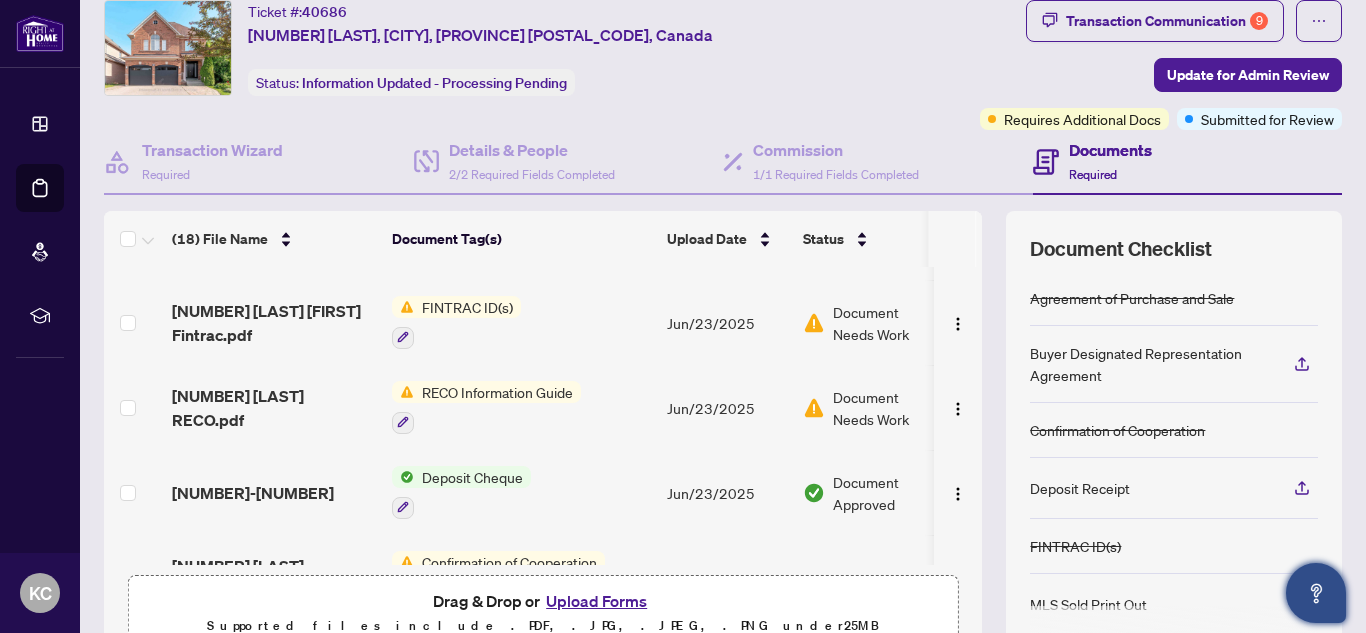 scroll, scrollTop: 678, scrollLeft: 0, axis: vertical 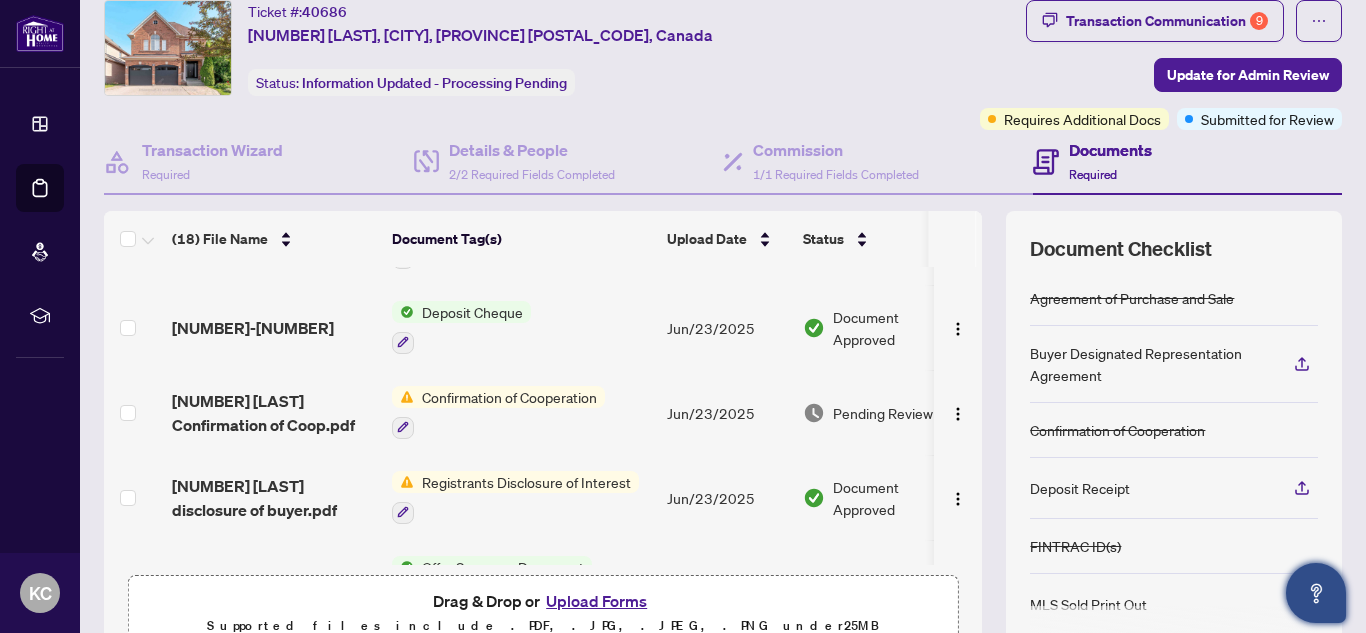 click on "Confirmation of Cooperation" at bounding box center (509, 397) 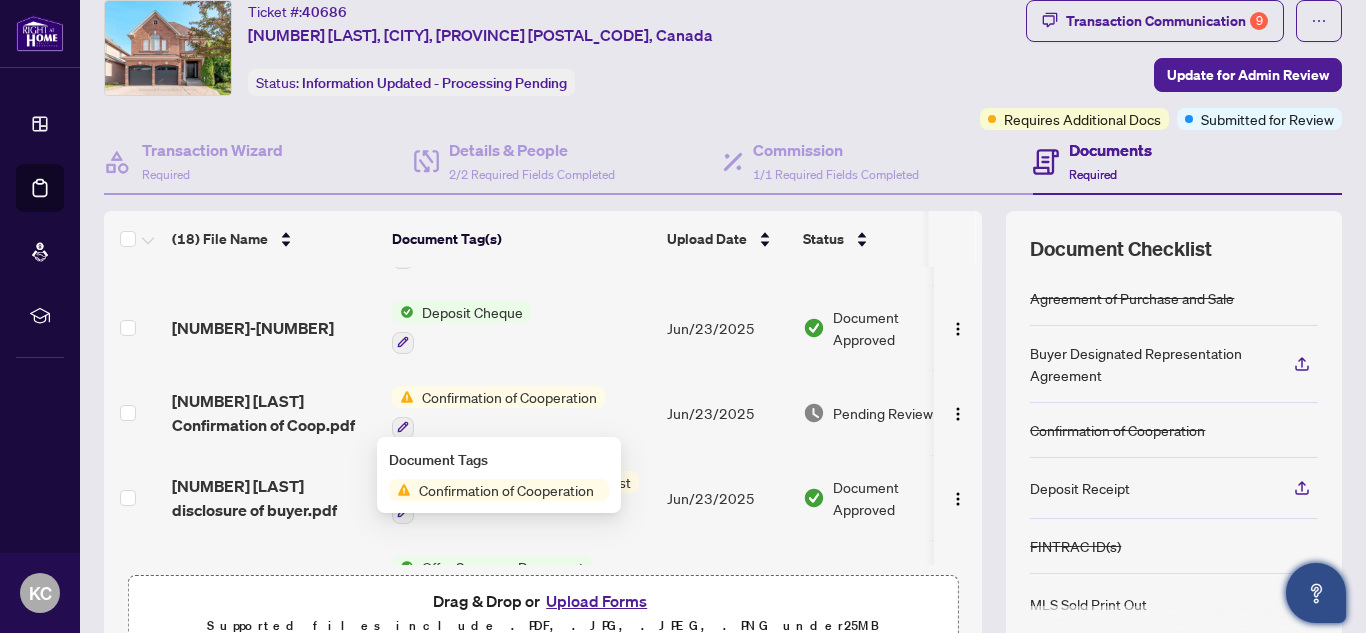 click on "Pending Review" at bounding box center [883, 413] 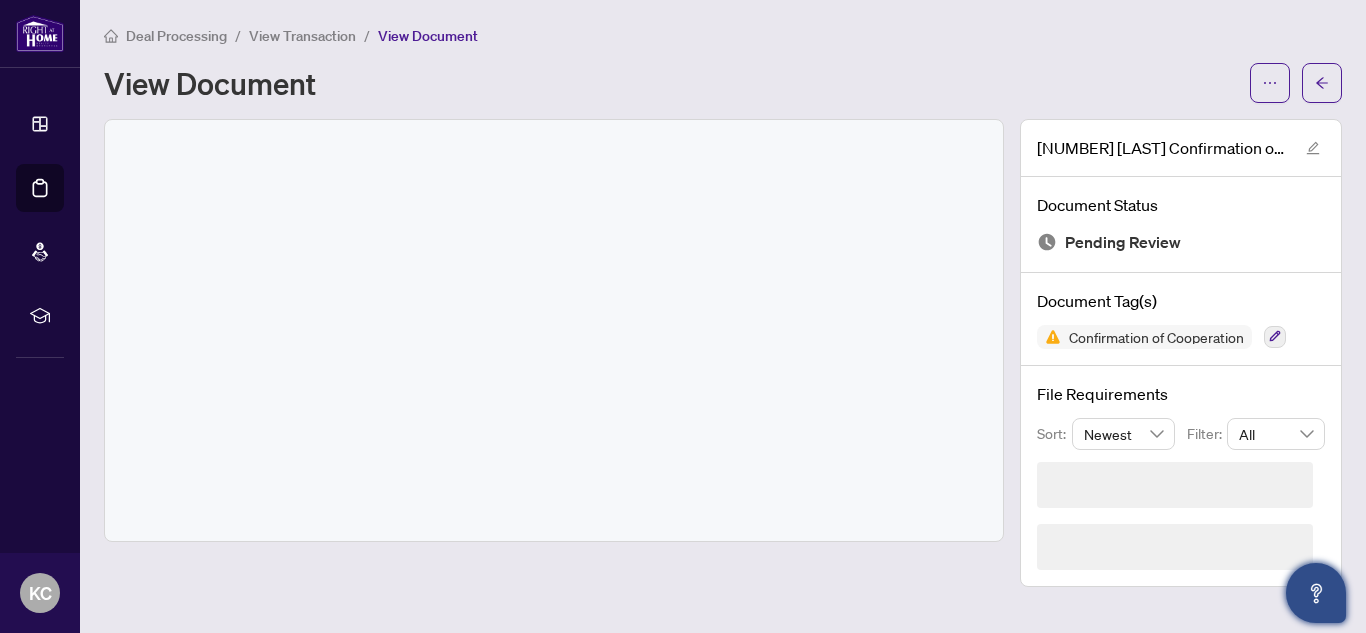 scroll, scrollTop: 0, scrollLeft: 0, axis: both 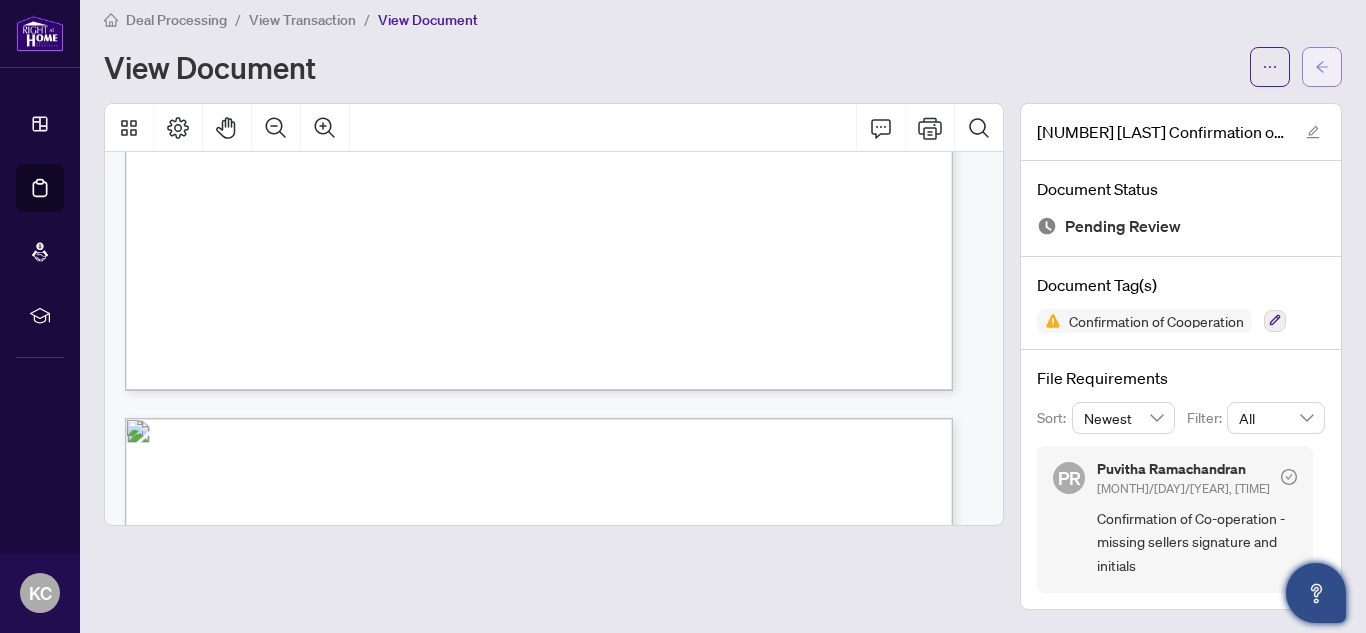 click at bounding box center [1322, 67] 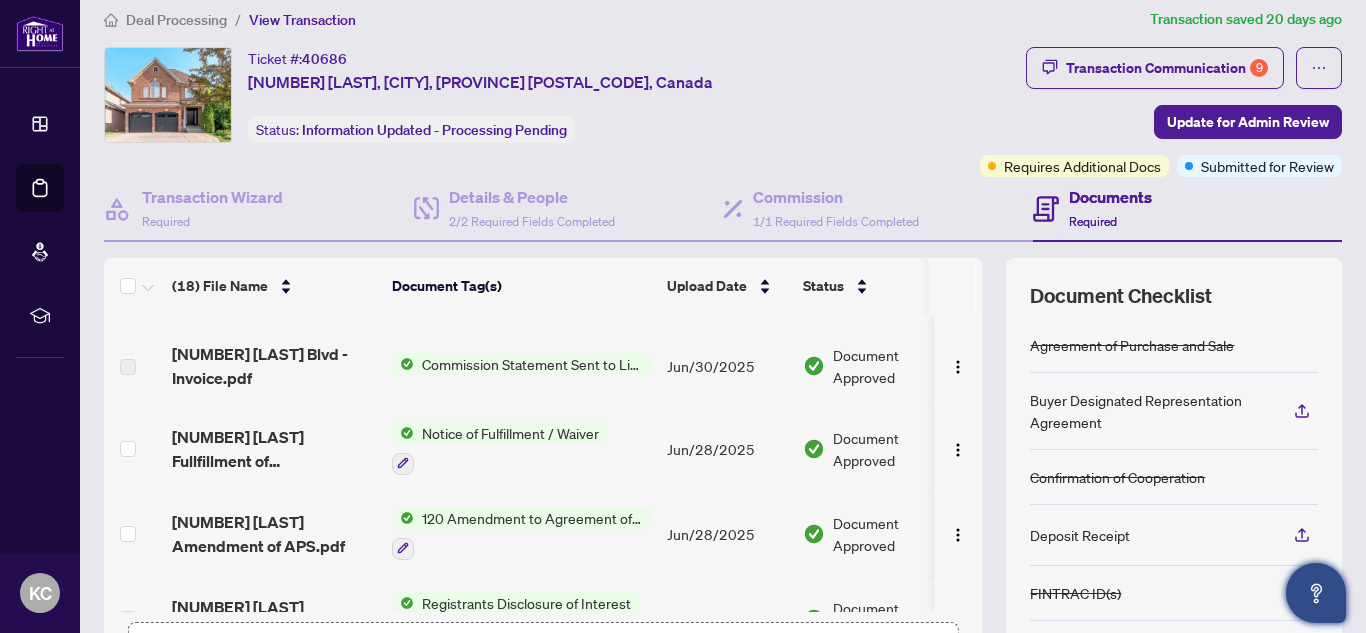 scroll, scrollTop: 0, scrollLeft: 0, axis: both 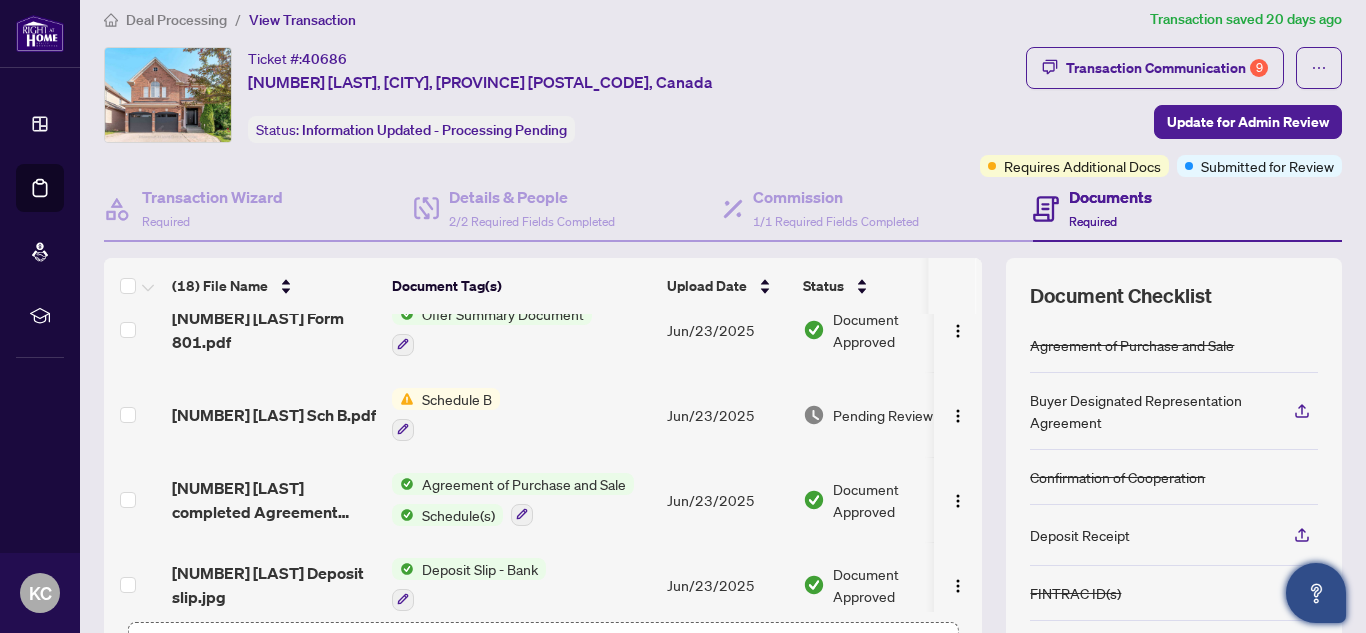click on "Pending Review" at bounding box center (883, 415) 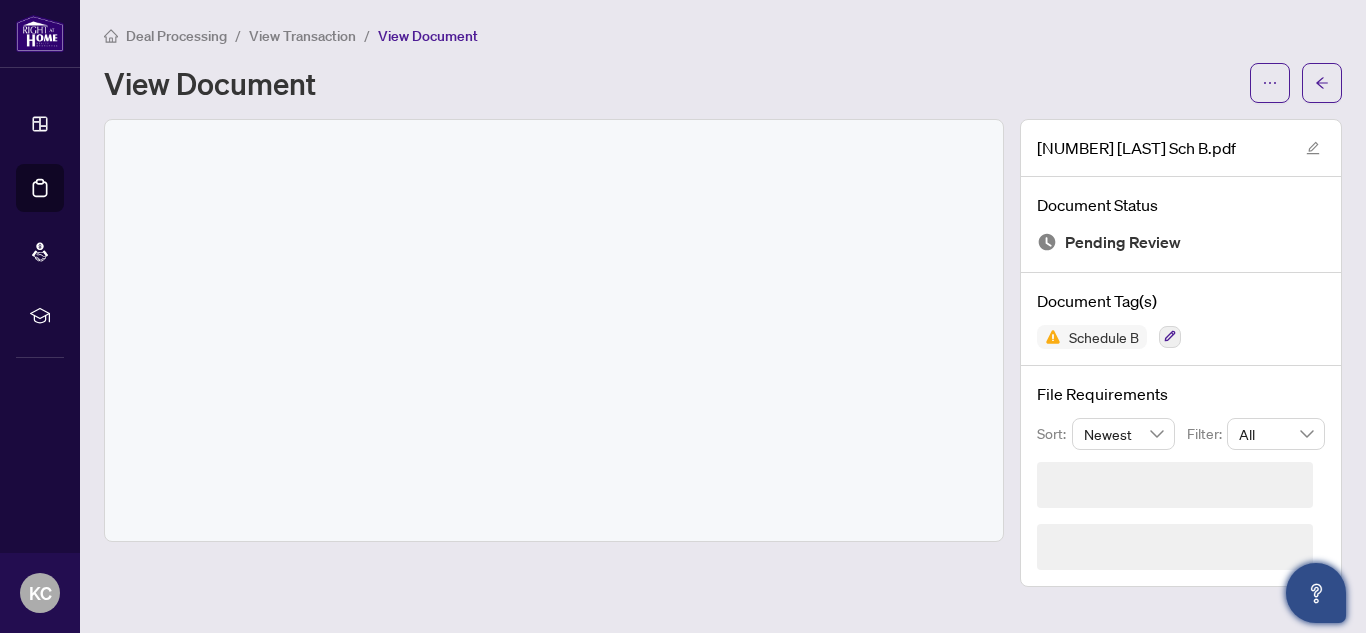 scroll, scrollTop: 0, scrollLeft: 0, axis: both 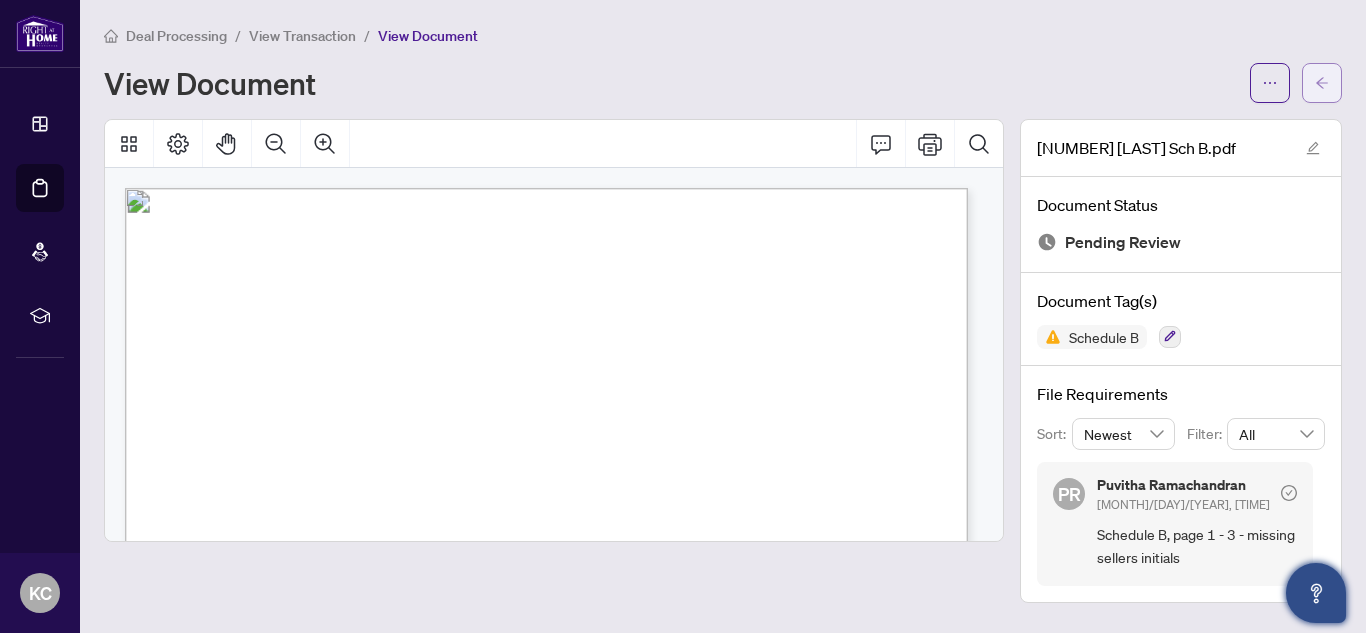 click at bounding box center (1322, 83) 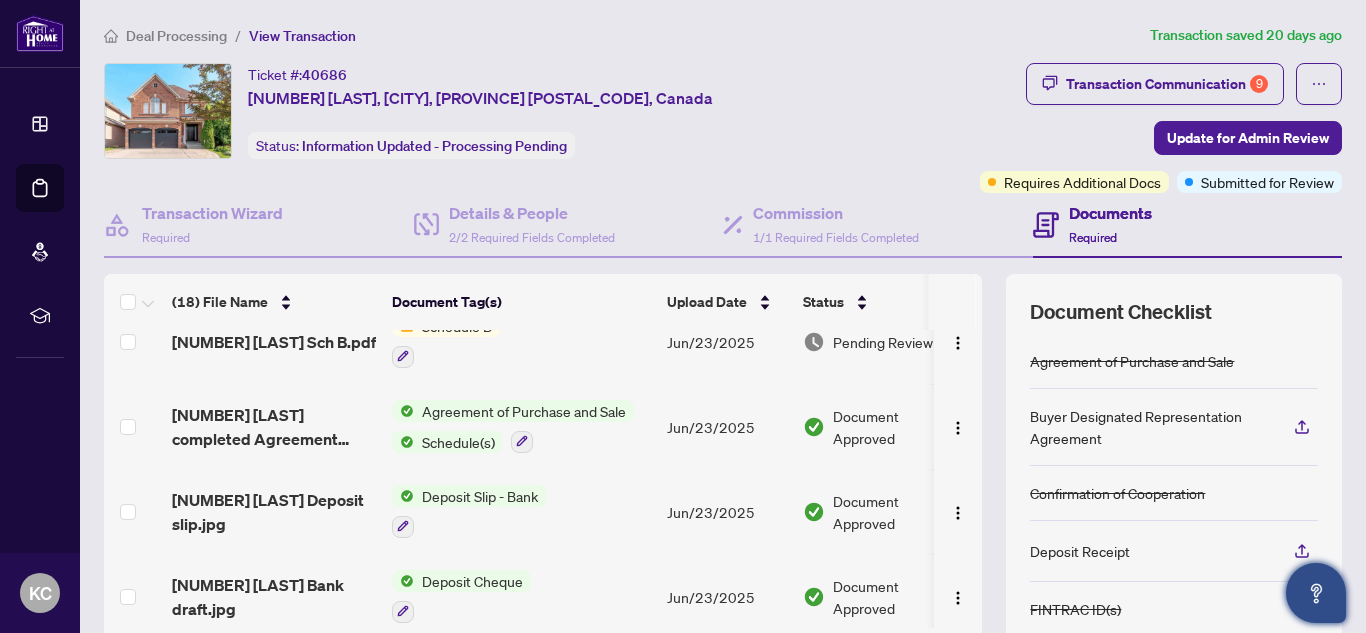 scroll, scrollTop: 1221, scrollLeft: 0, axis: vertical 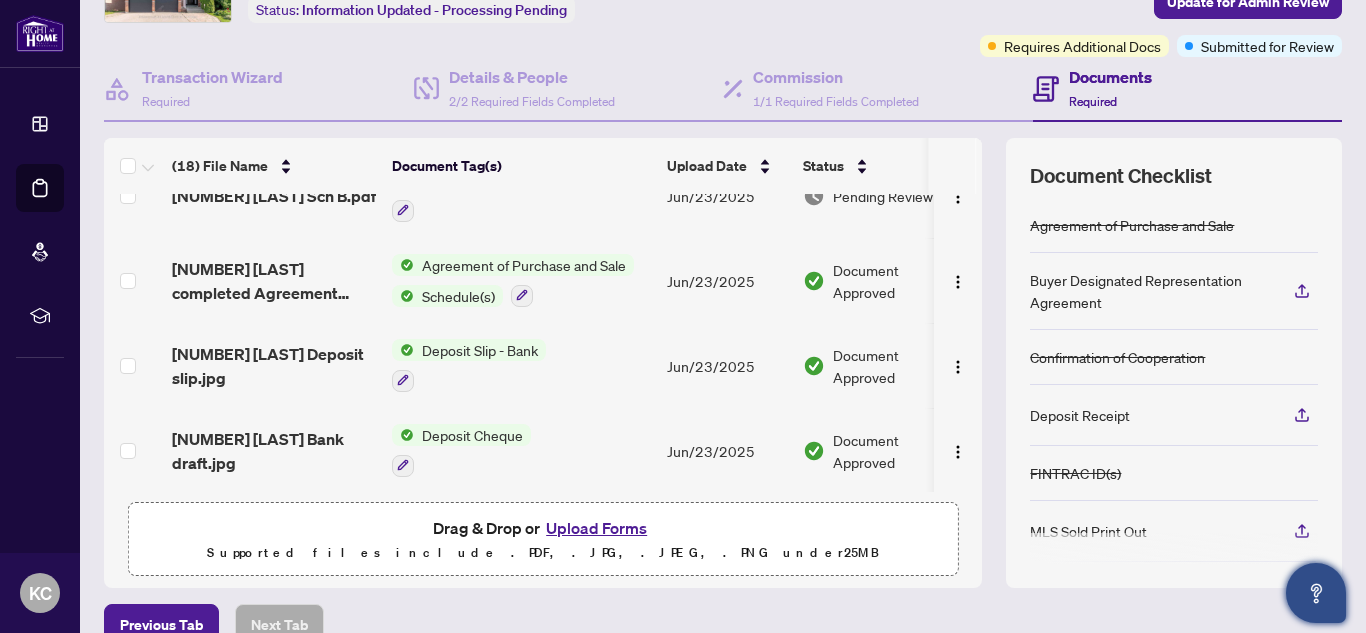 drag, startPoint x: 1348, startPoint y: 514, endPoint x: 1348, endPoint y: 527, distance: 13 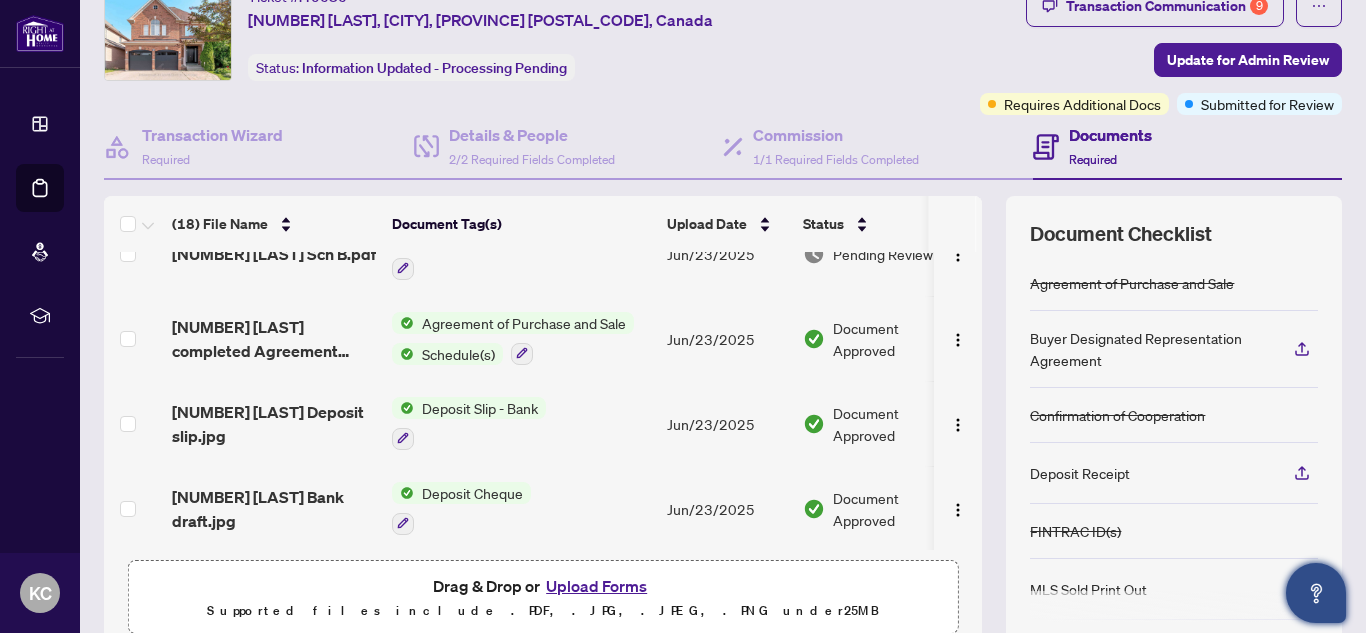 scroll, scrollTop: 3, scrollLeft: 0, axis: vertical 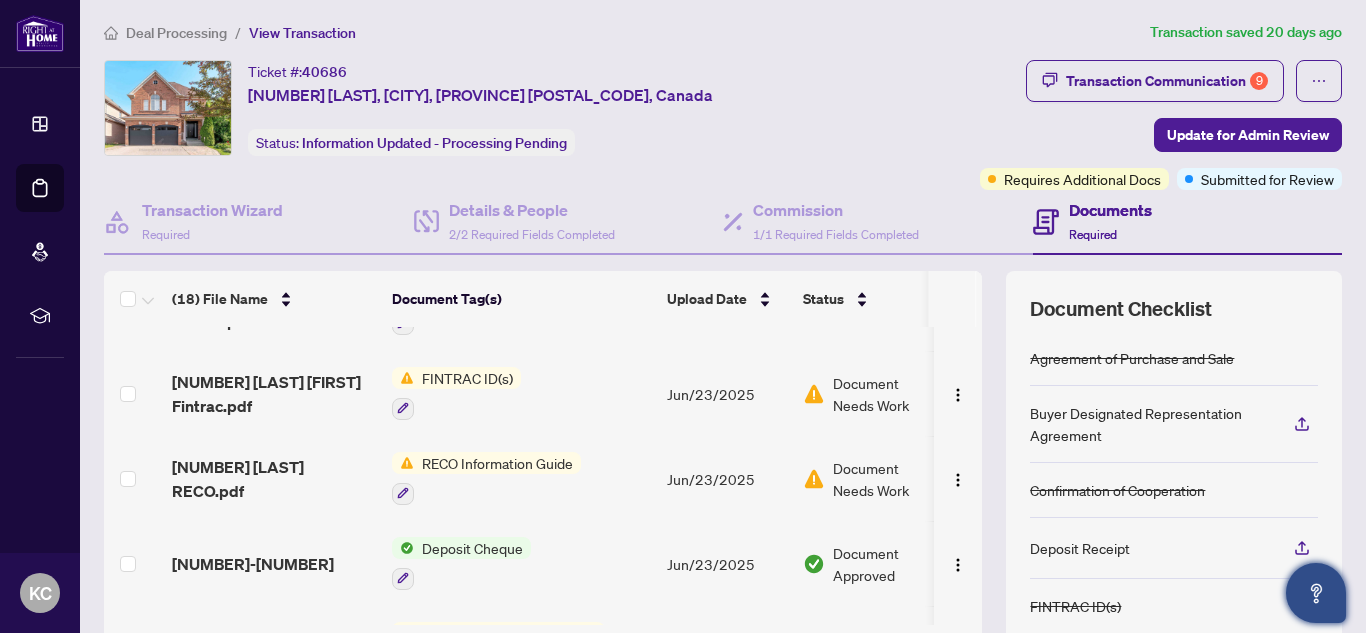 click on "Document Needs Work" at bounding box center [885, 394] 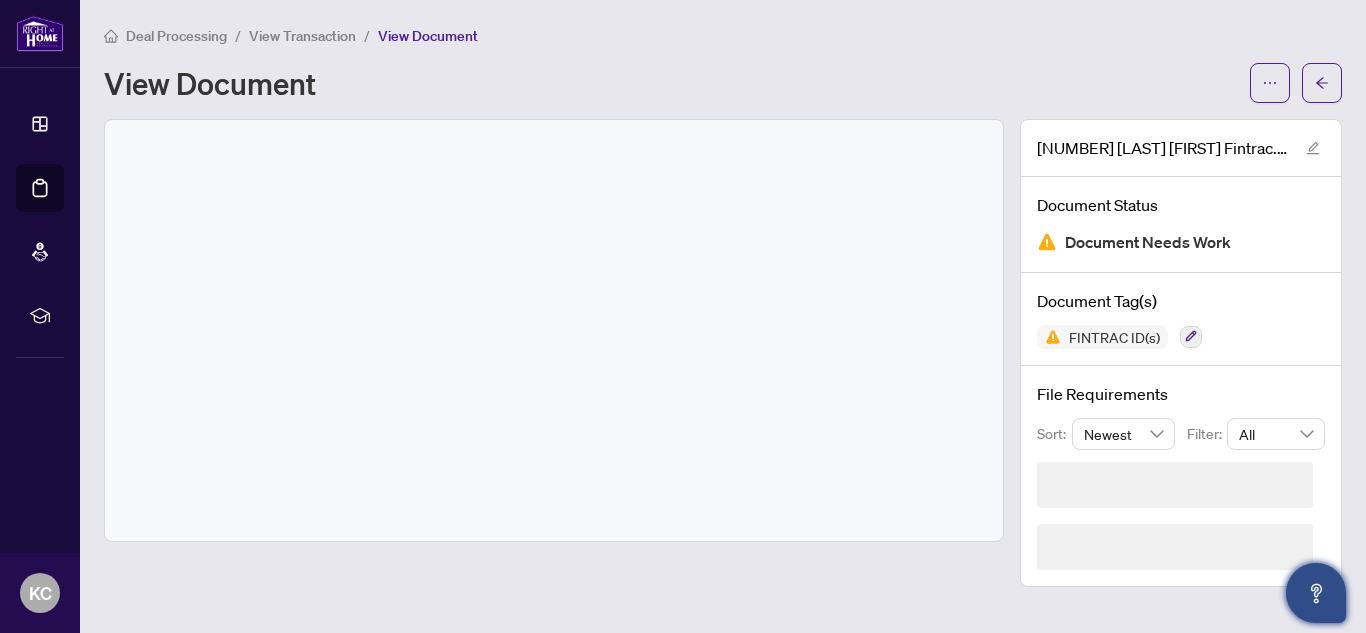 scroll, scrollTop: 0, scrollLeft: 0, axis: both 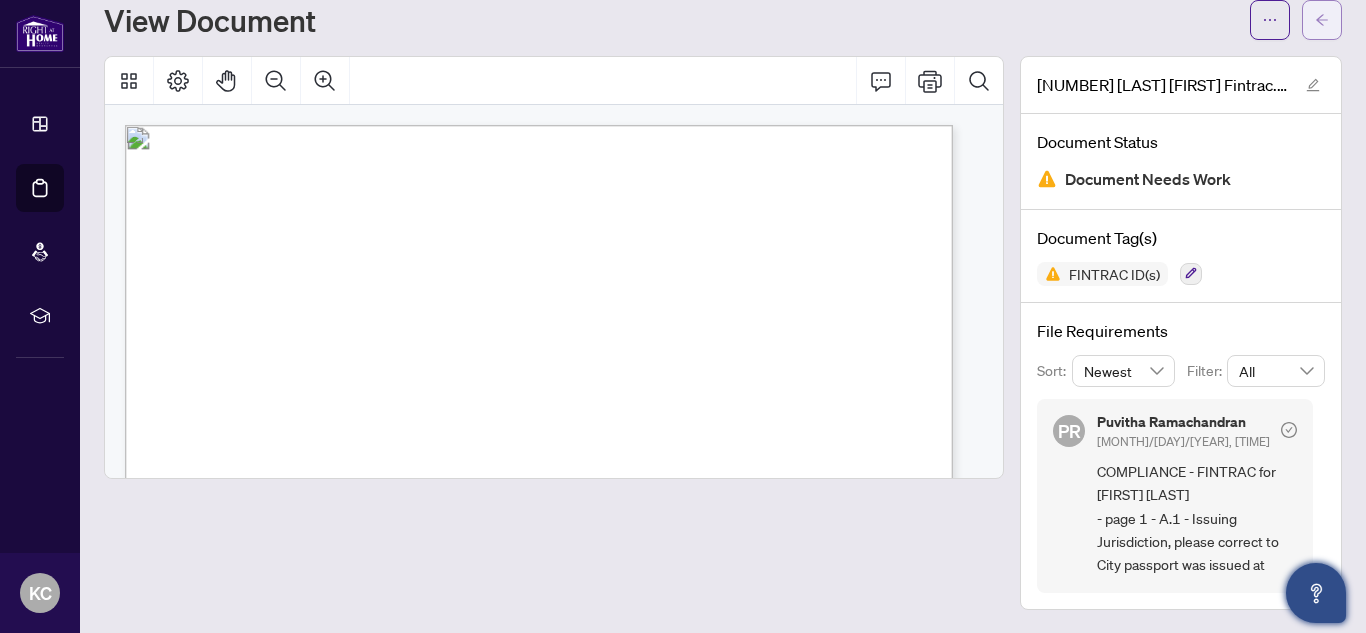 click 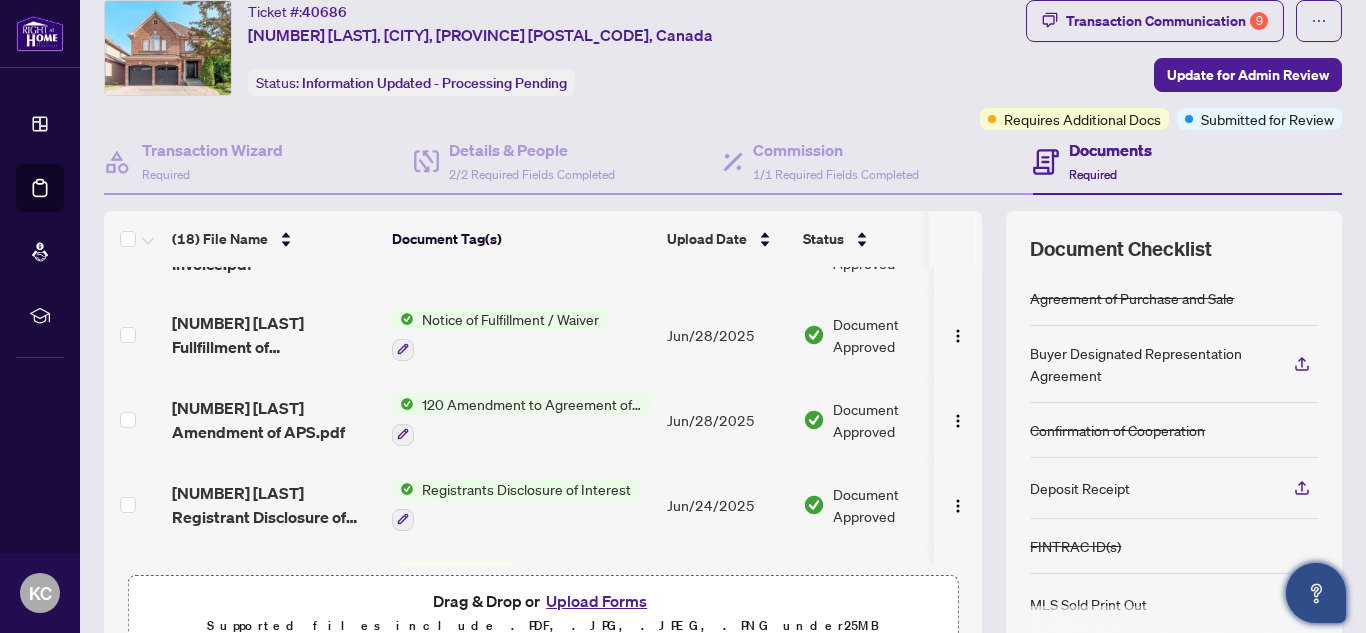 scroll, scrollTop: 584, scrollLeft: 0, axis: vertical 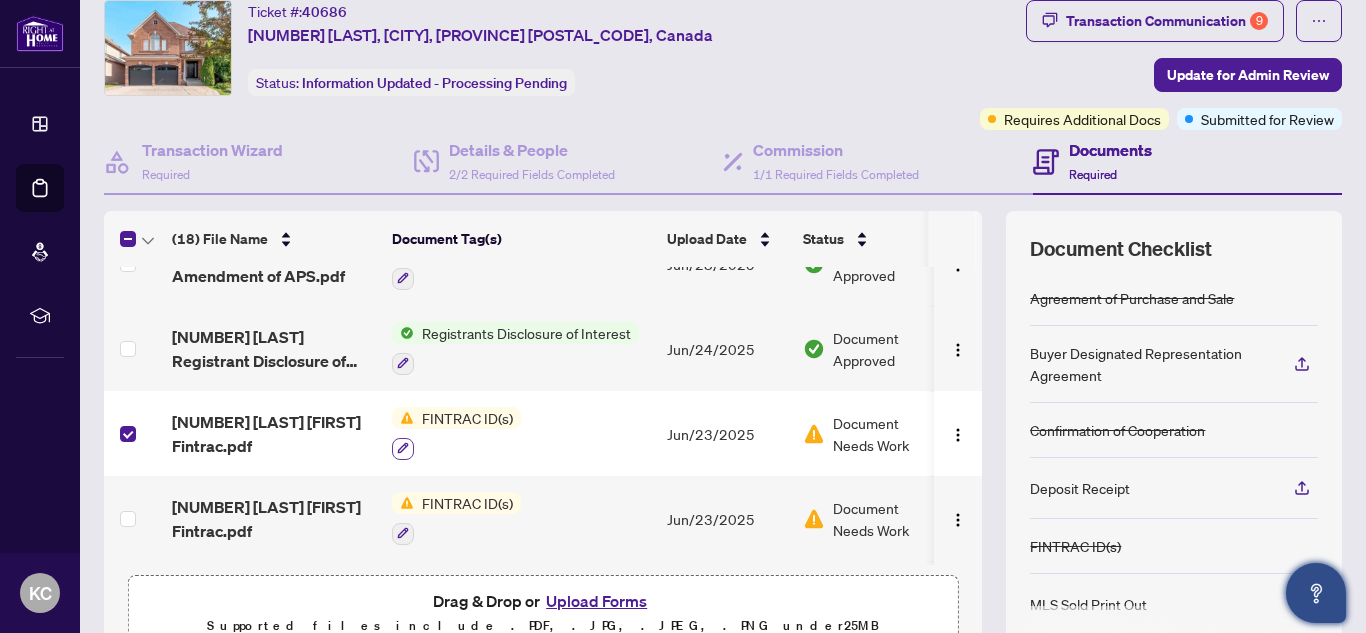 click 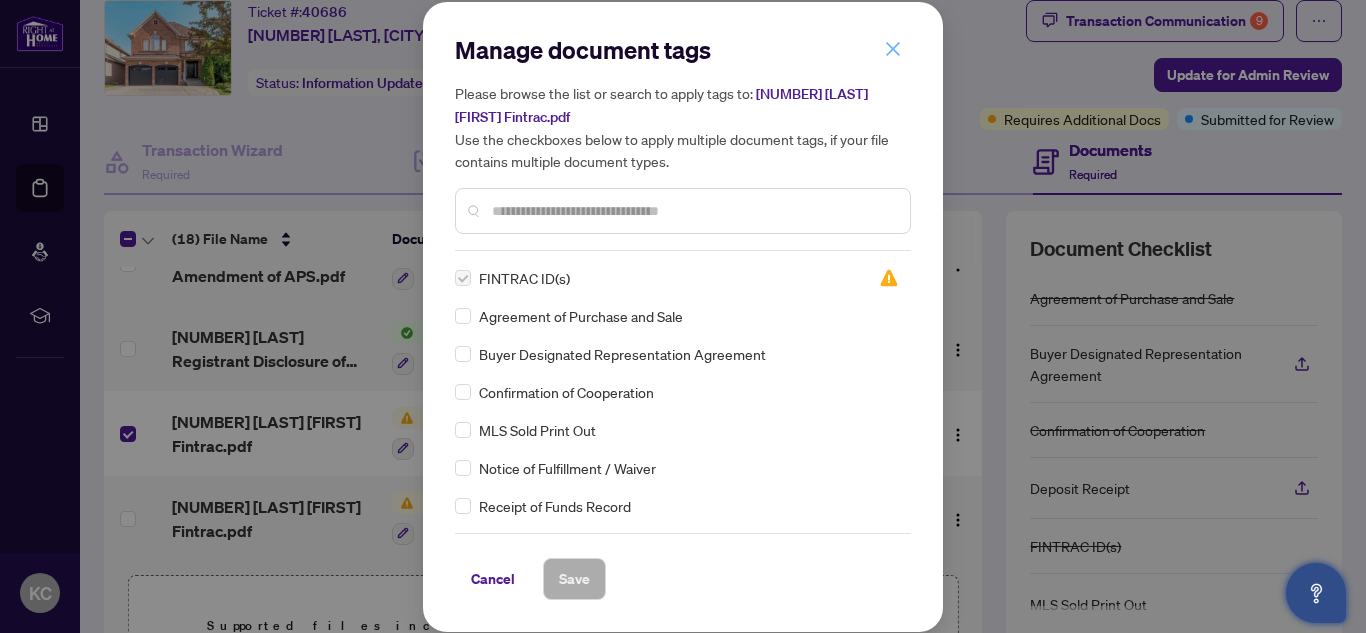 click 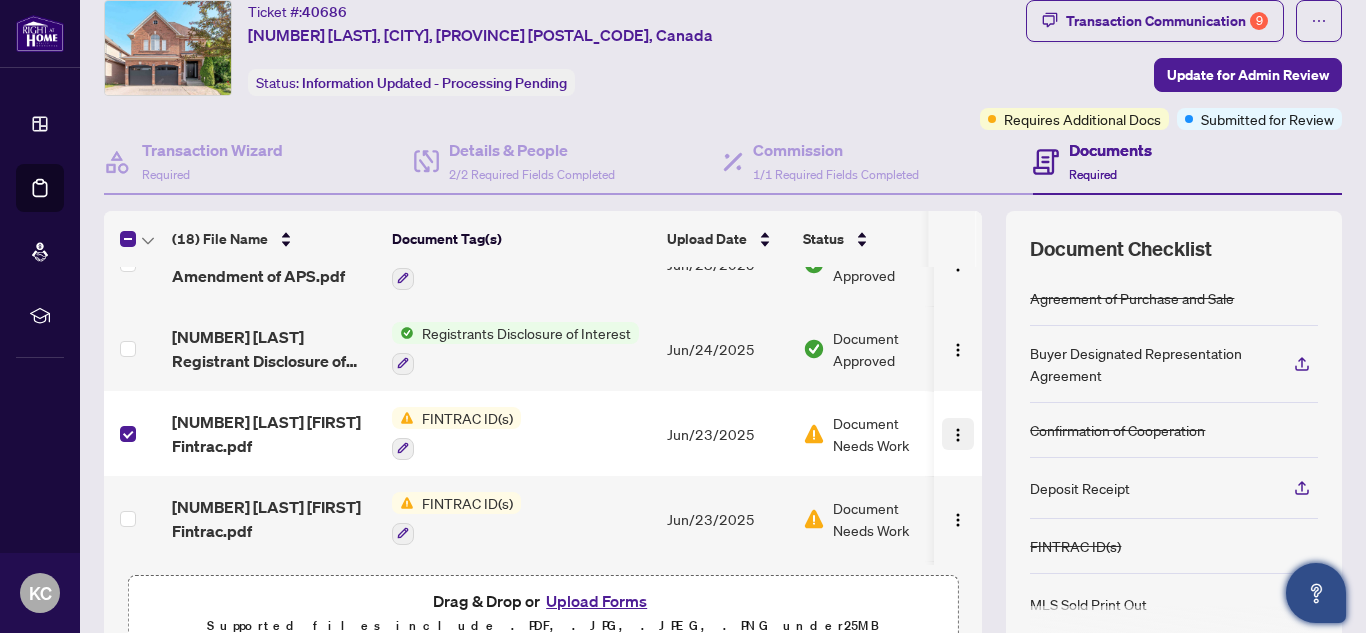 click at bounding box center (958, 435) 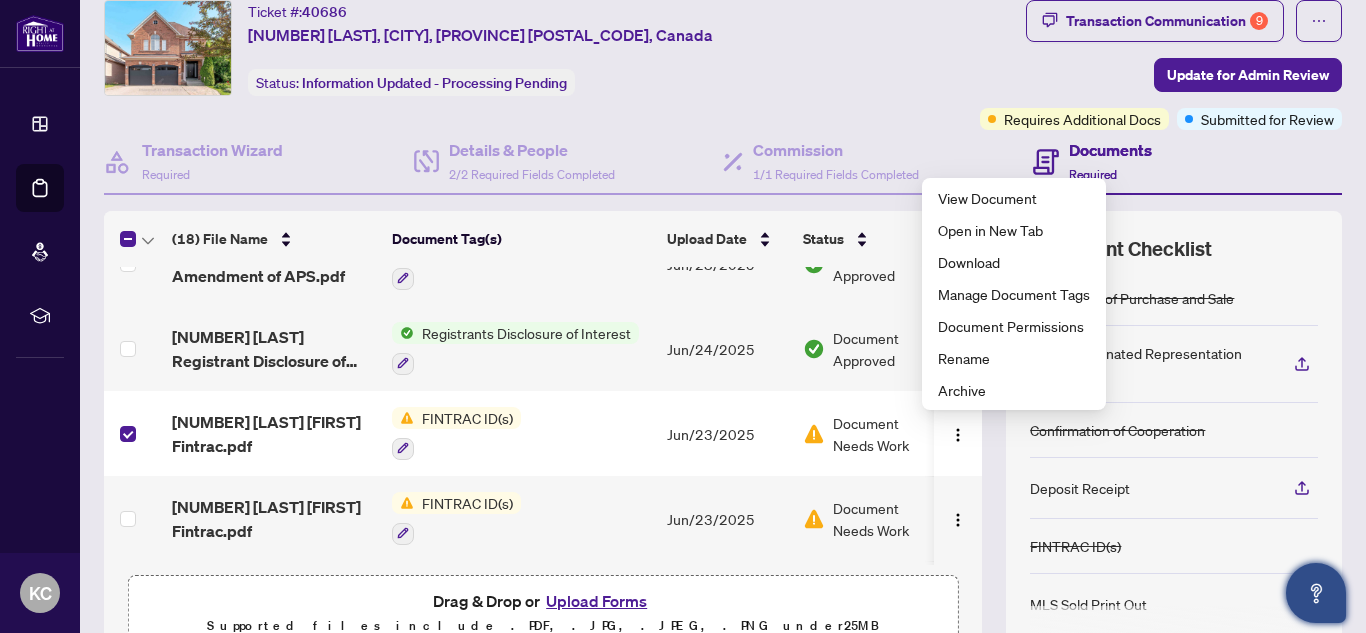 click on "Upload Forms" at bounding box center [596, 601] 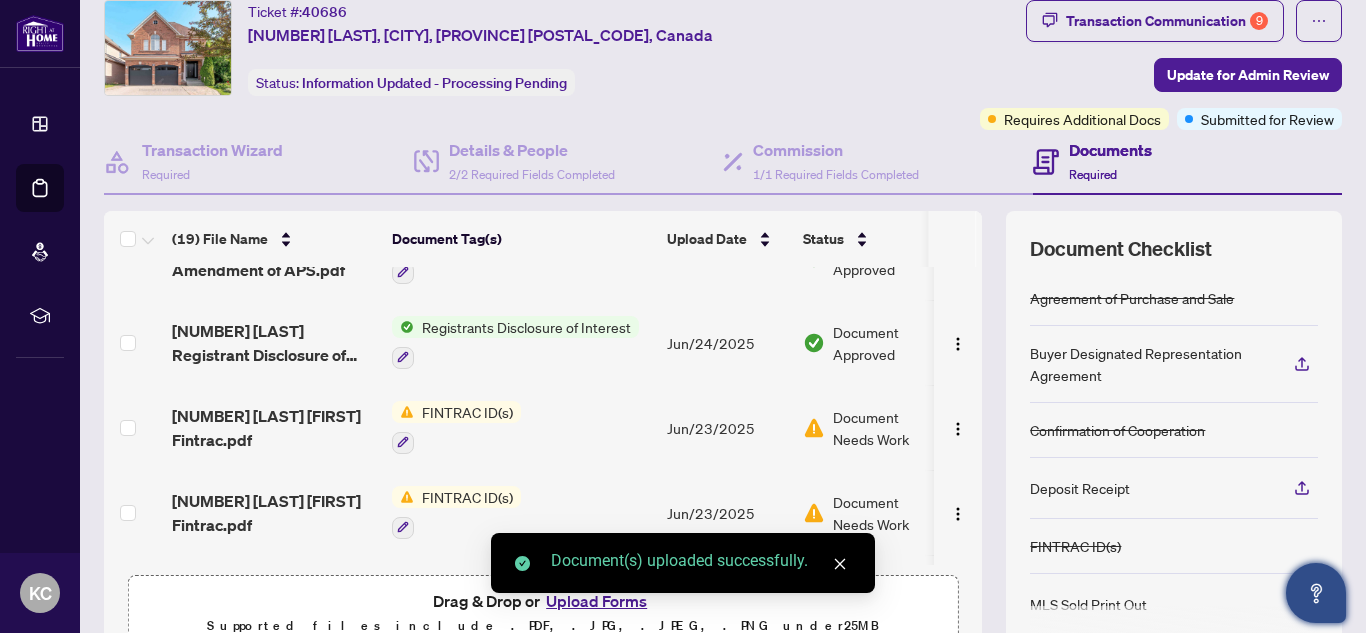 scroll, scrollTop: 552, scrollLeft: 0, axis: vertical 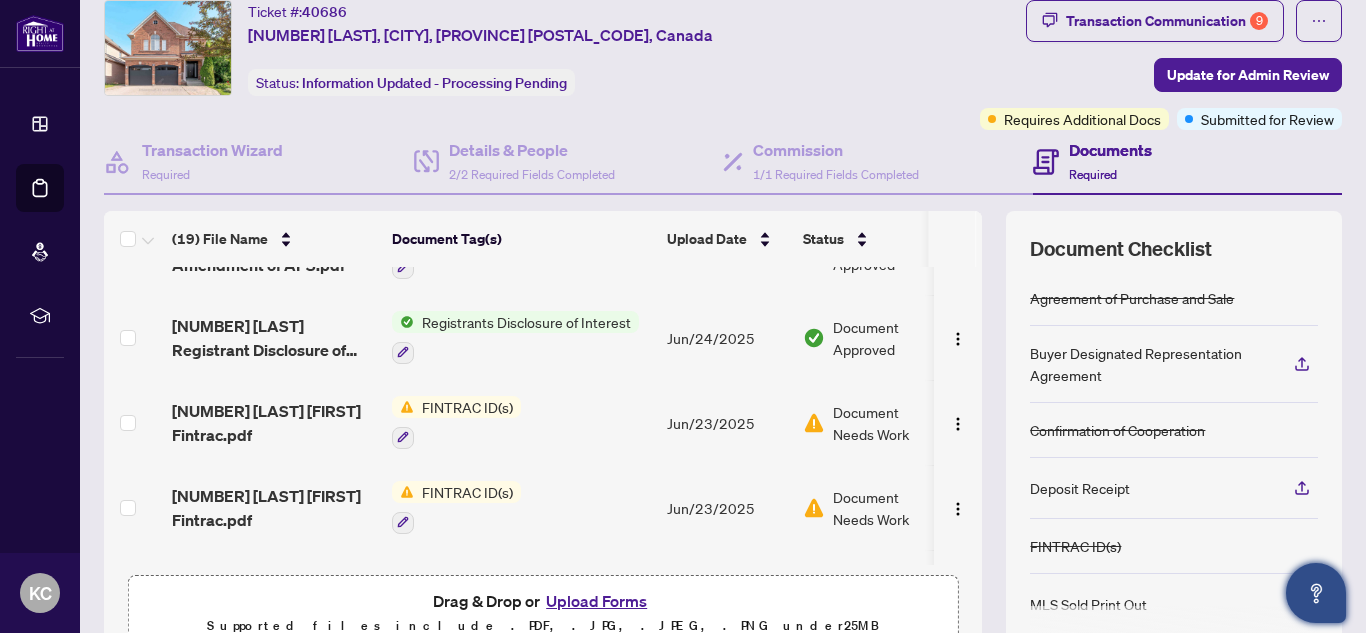 click on "Upload Forms" at bounding box center (596, 601) 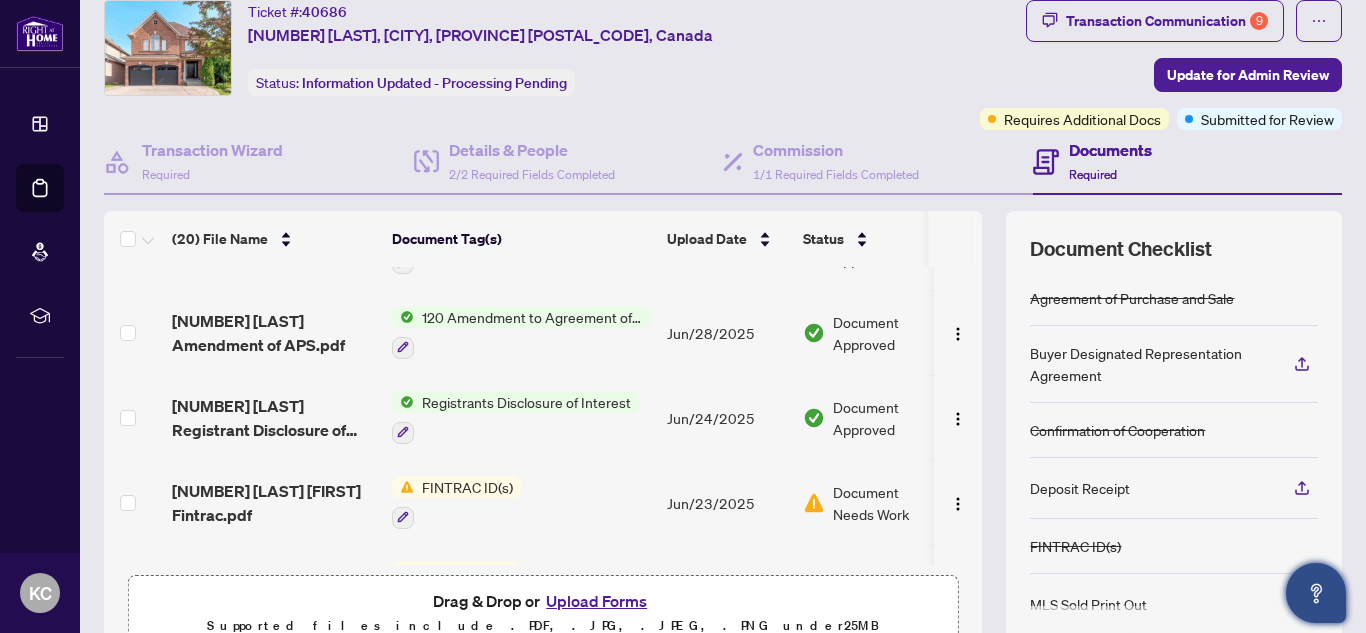 click on "Upload Forms" at bounding box center [596, 601] 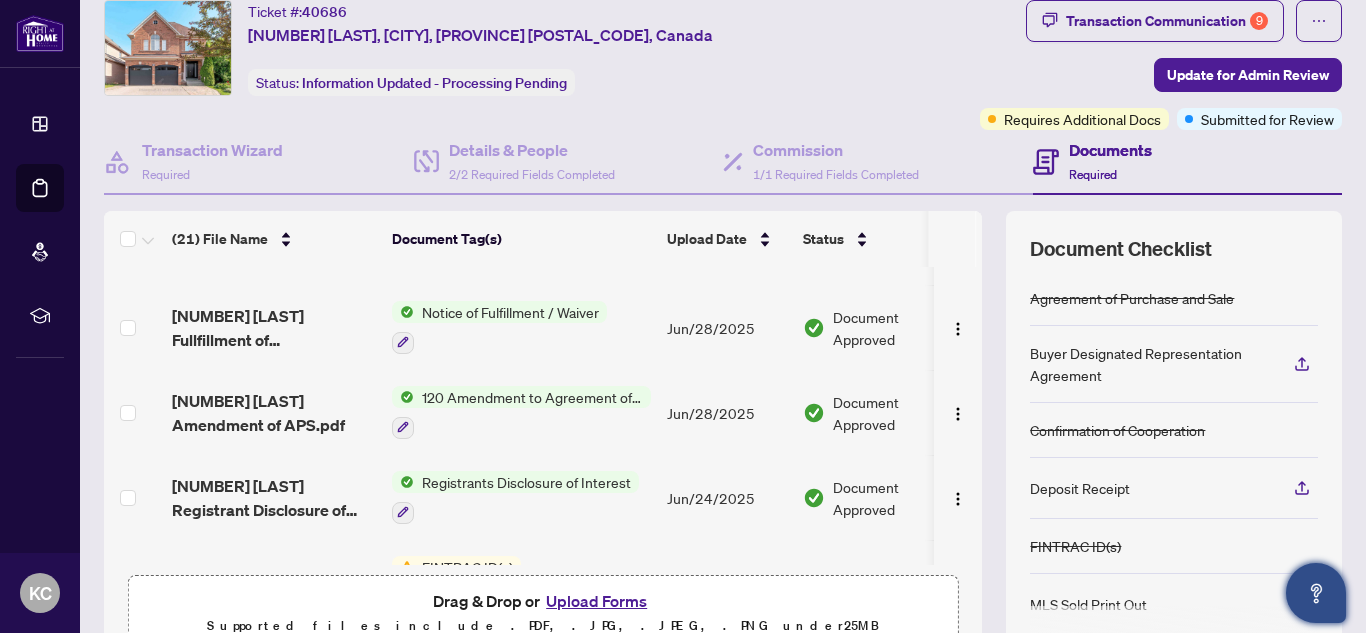 click on "Upload Forms" at bounding box center [596, 601] 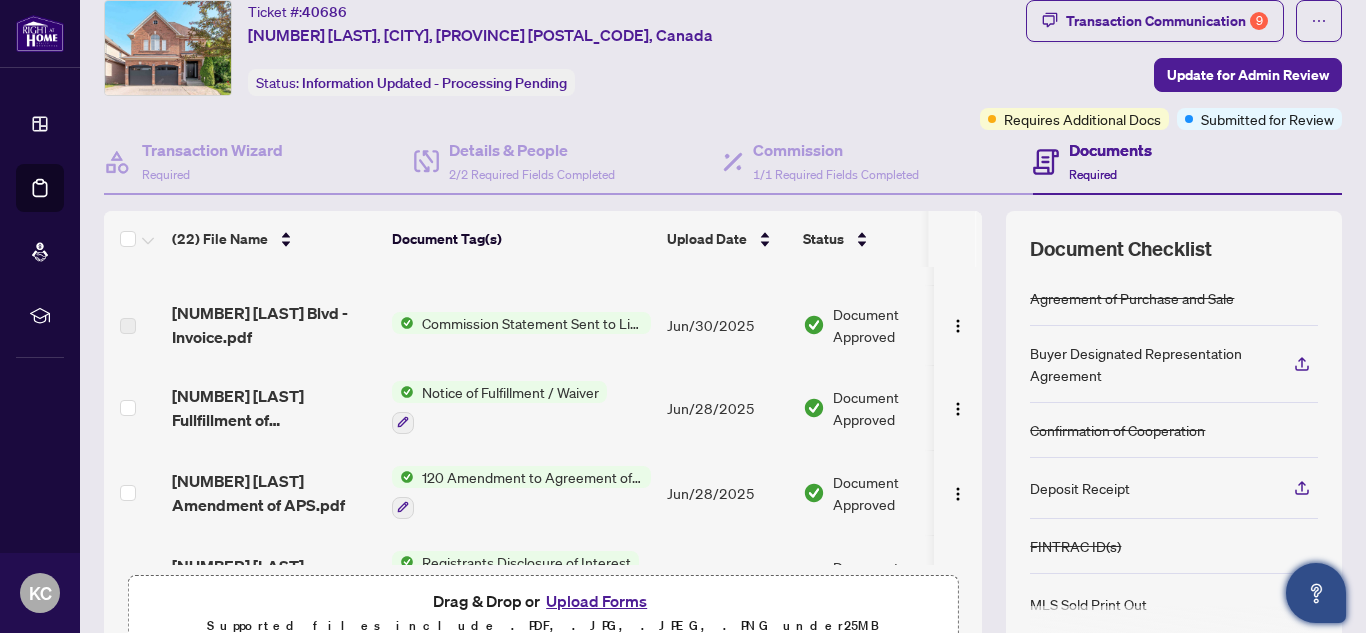click on "Upload Forms" at bounding box center [596, 601] 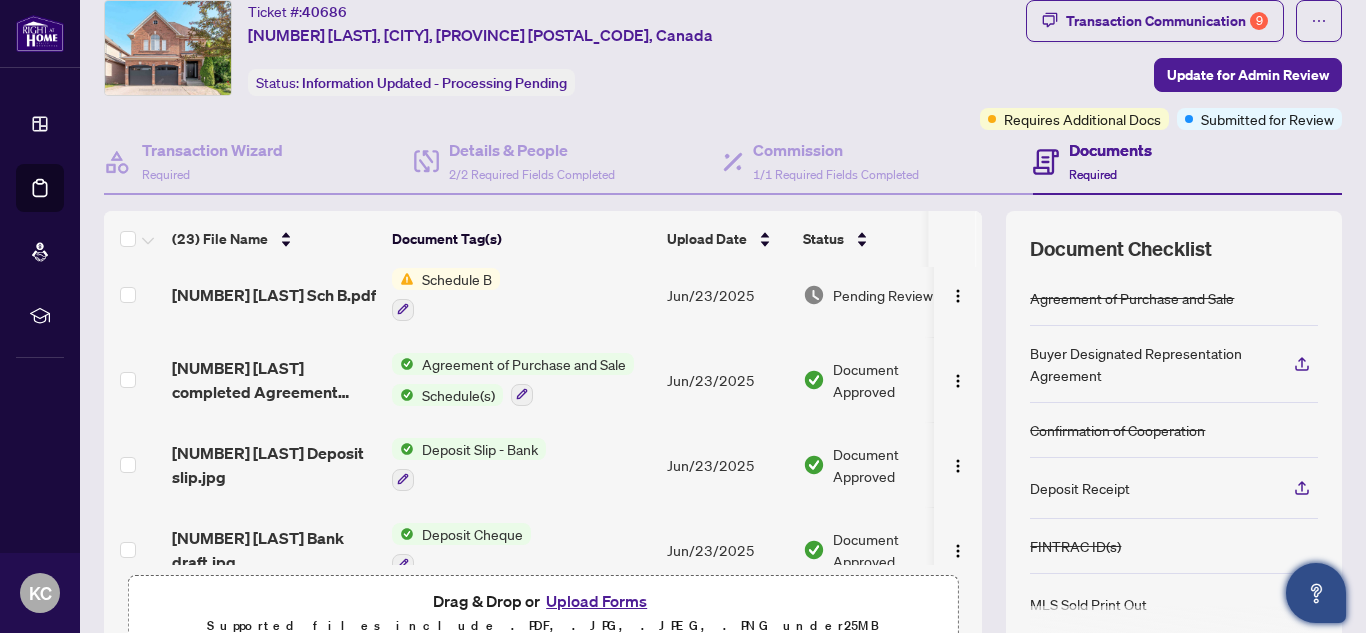 scroll, scrollTop: 1621, scrollLeft: 0, axis: vertical 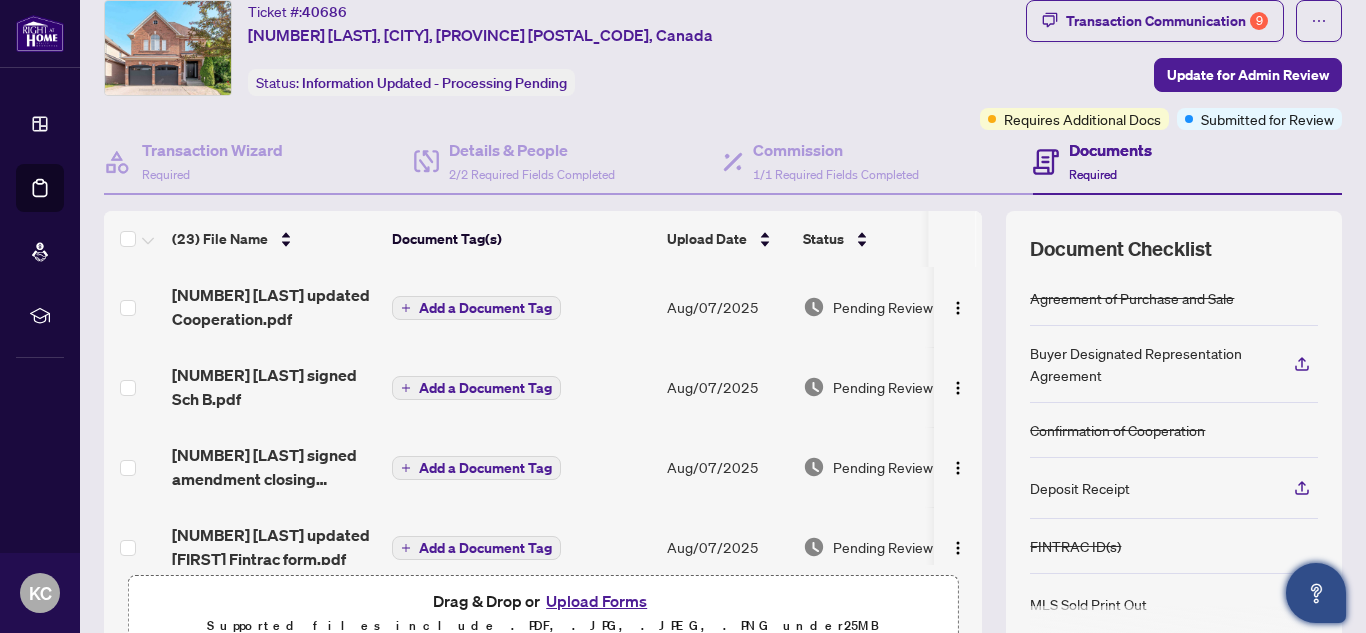 click on "Upload Forms" at bounding box center [596, 601] 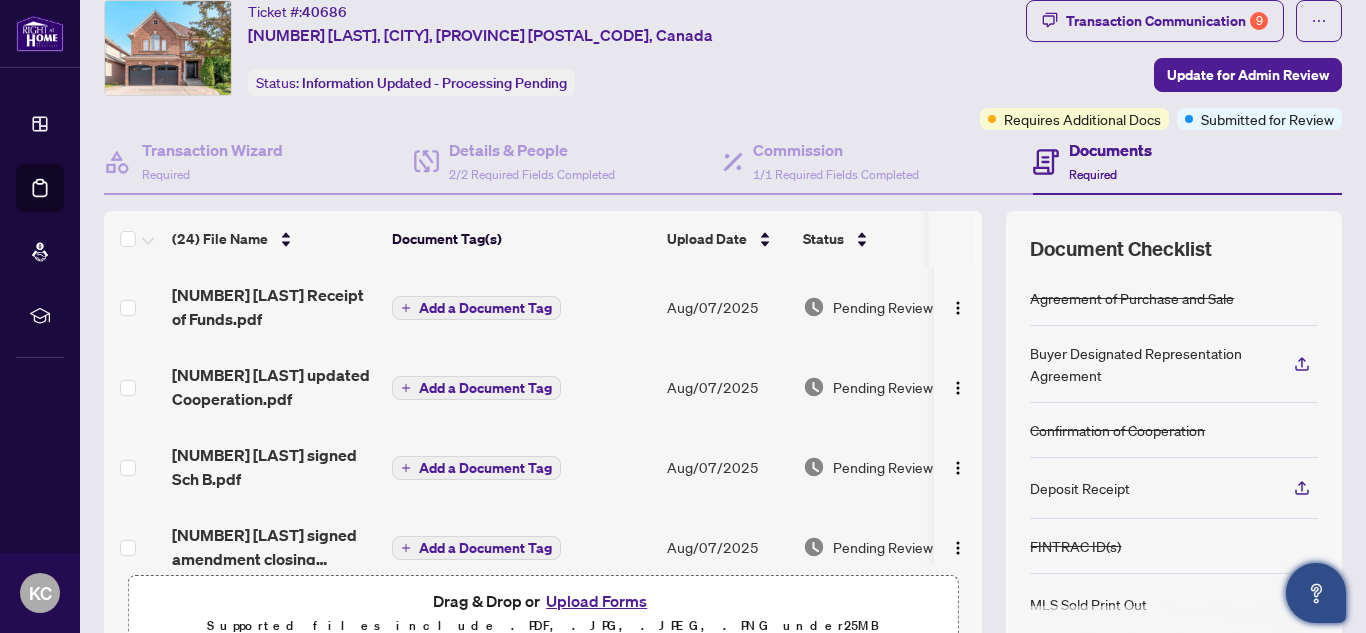 click on "Upload Forms" at bounding box center [596, 601] 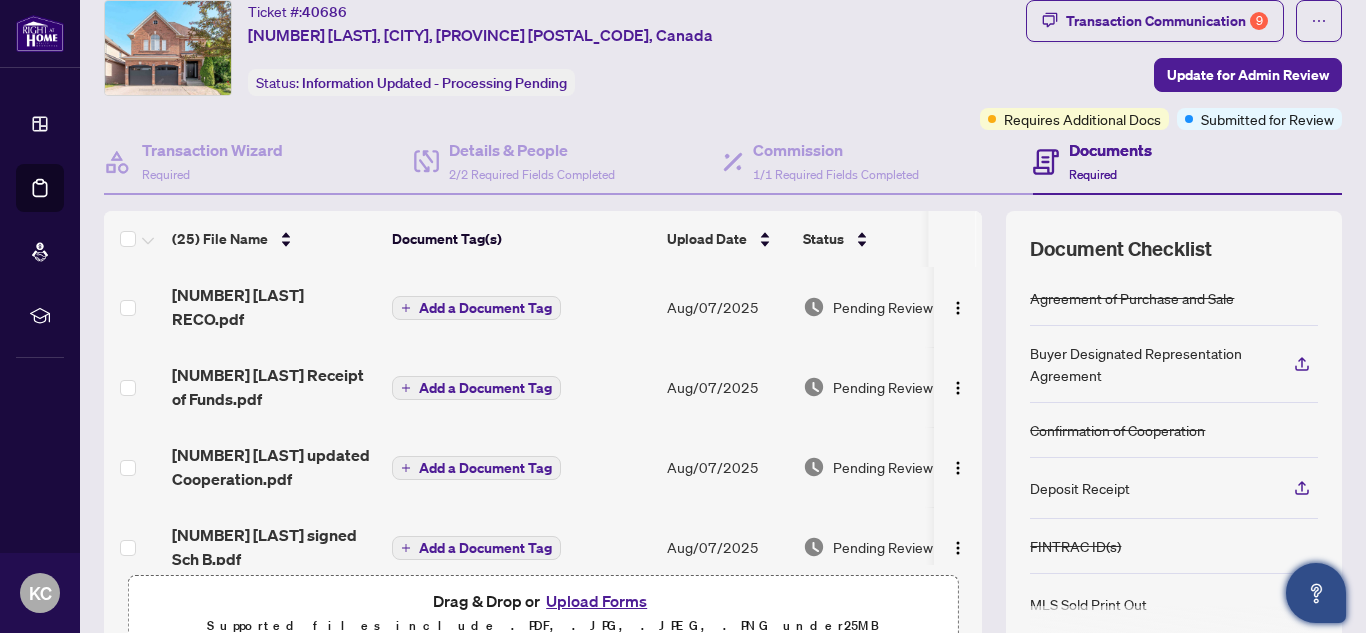 click on "Upload Forms" at bounding box center (596, 601) 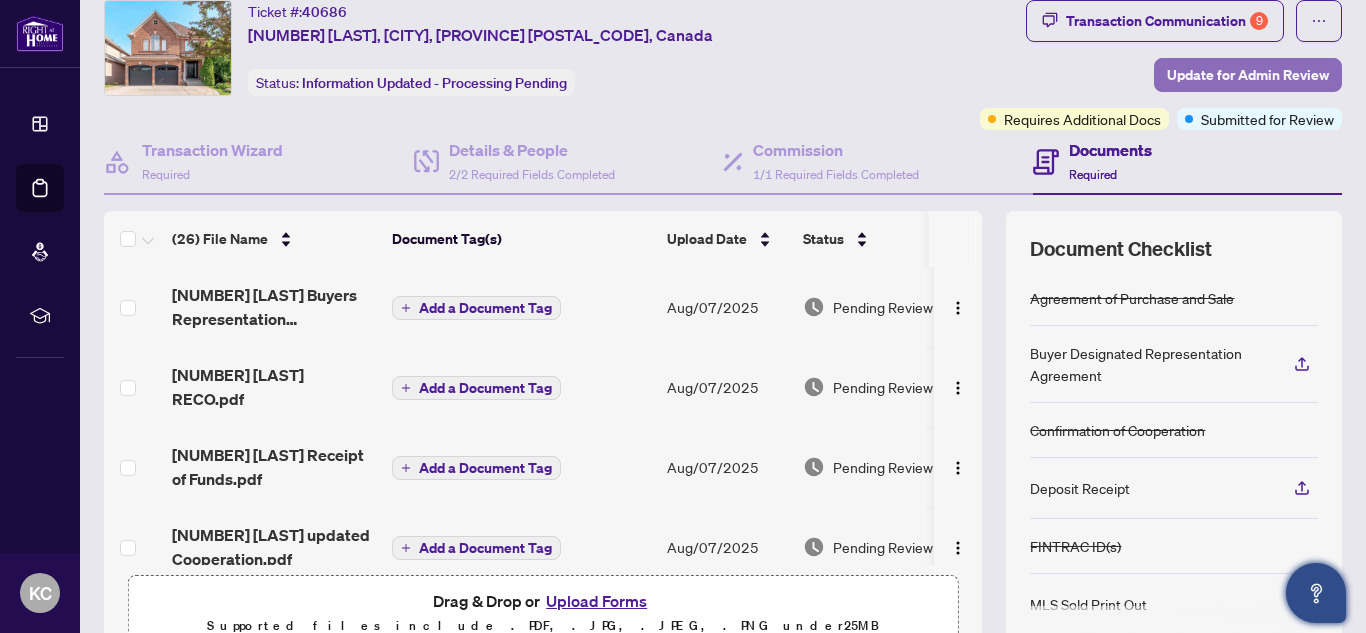 click on "Update for Admin Review" at bounding box center [1248, 75] 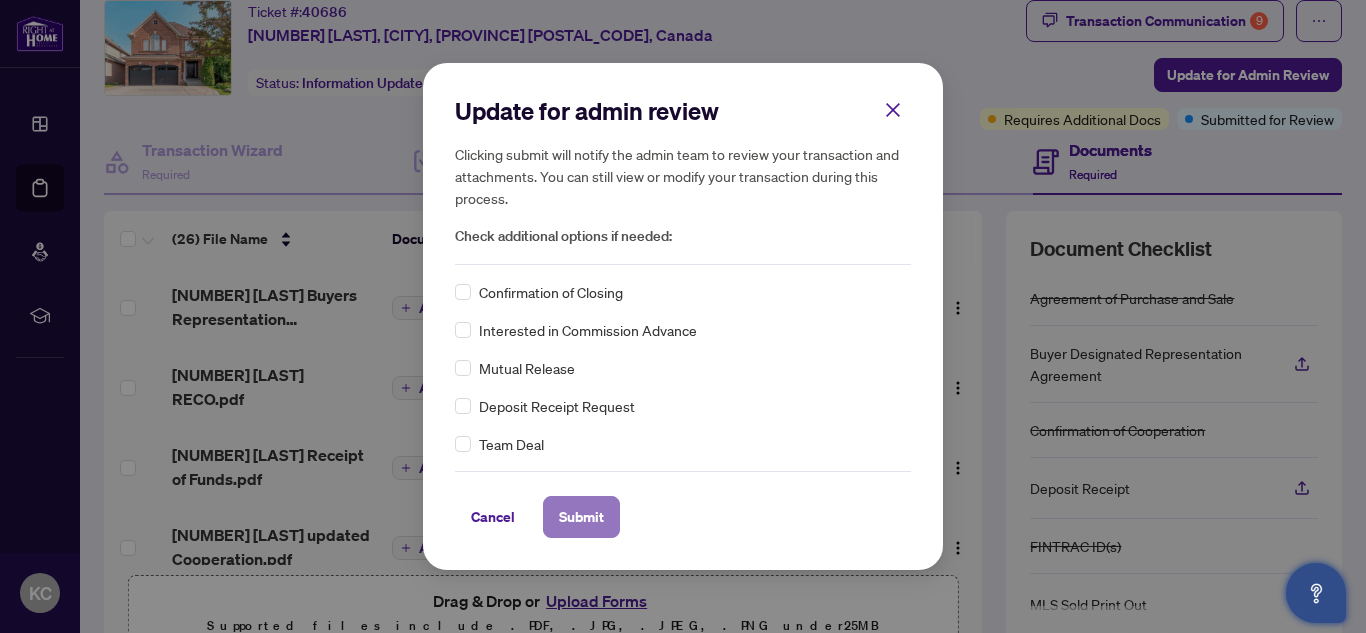 click on "Submit" at bounding box center [581, 517] 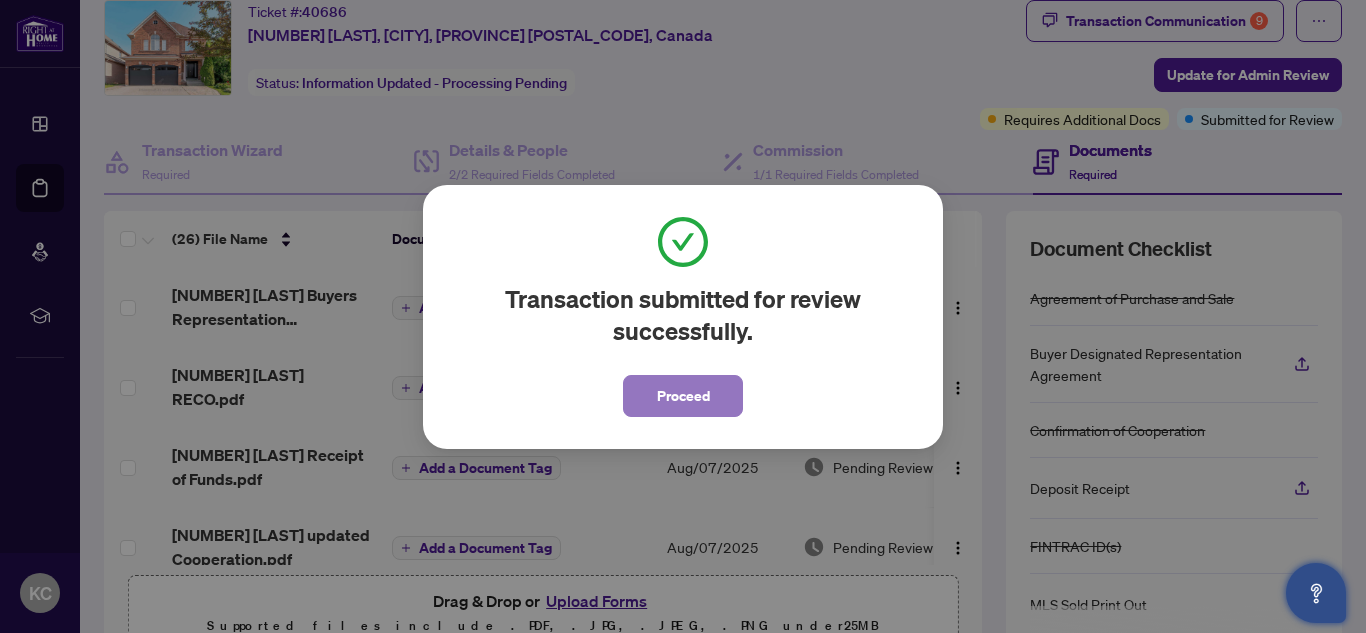 click on "Proceed" at bounding box center [683, 396] 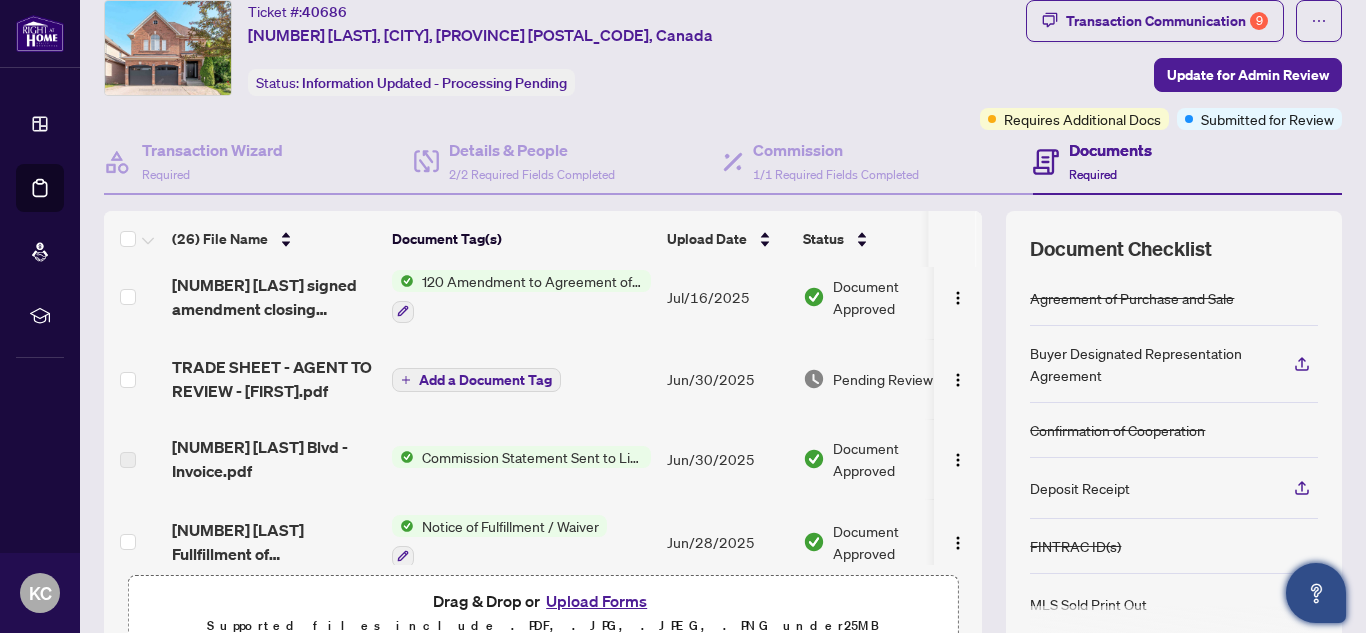 scroll, scrollTop: 746, scrollLeft: 0, axis: vertical 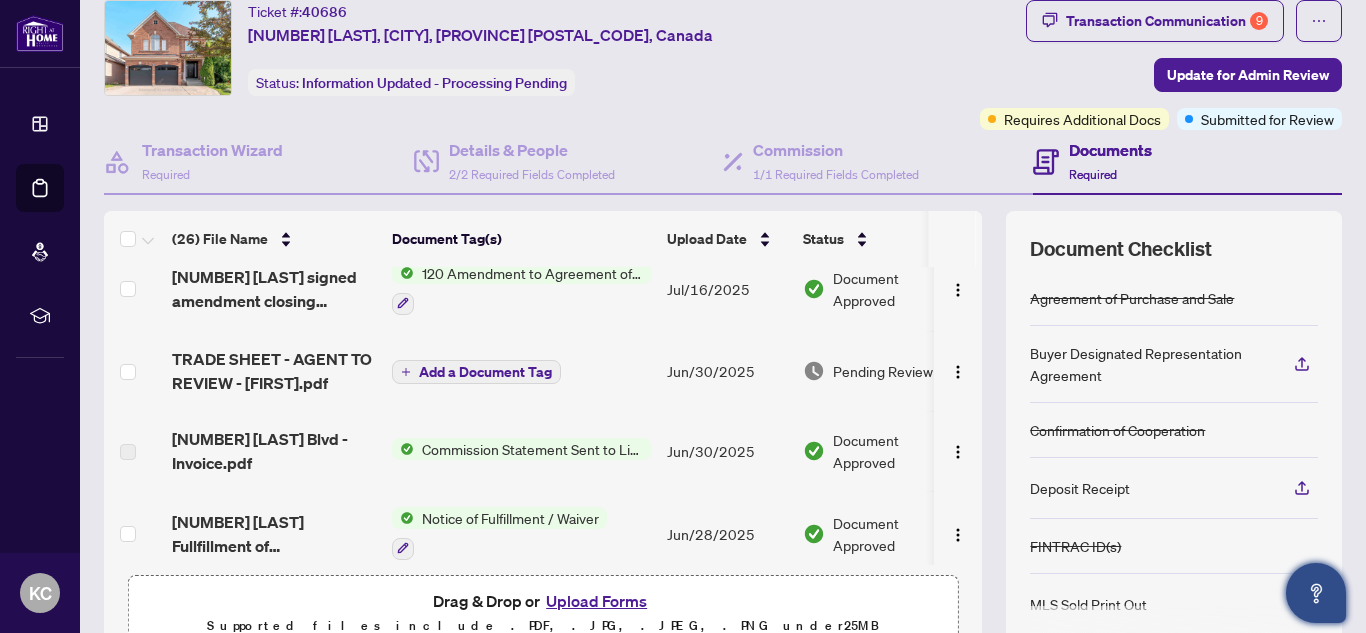 click on "Add a Document Tag" at bounding box center (485, 372) 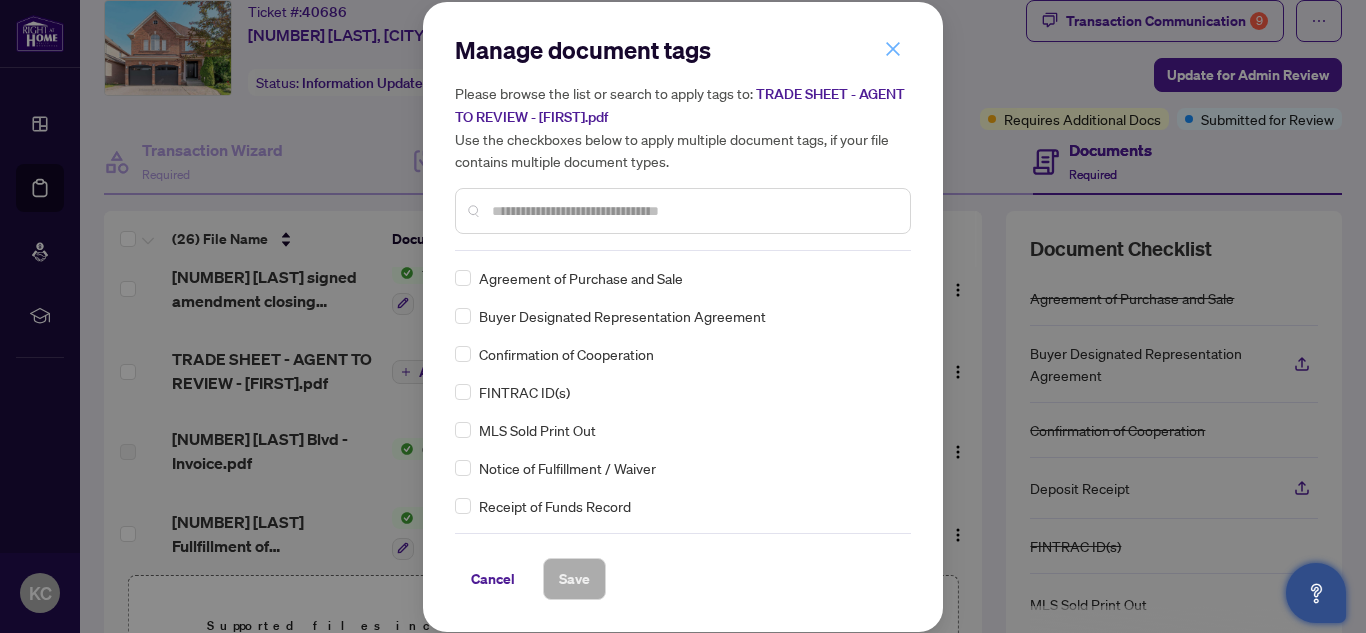 click 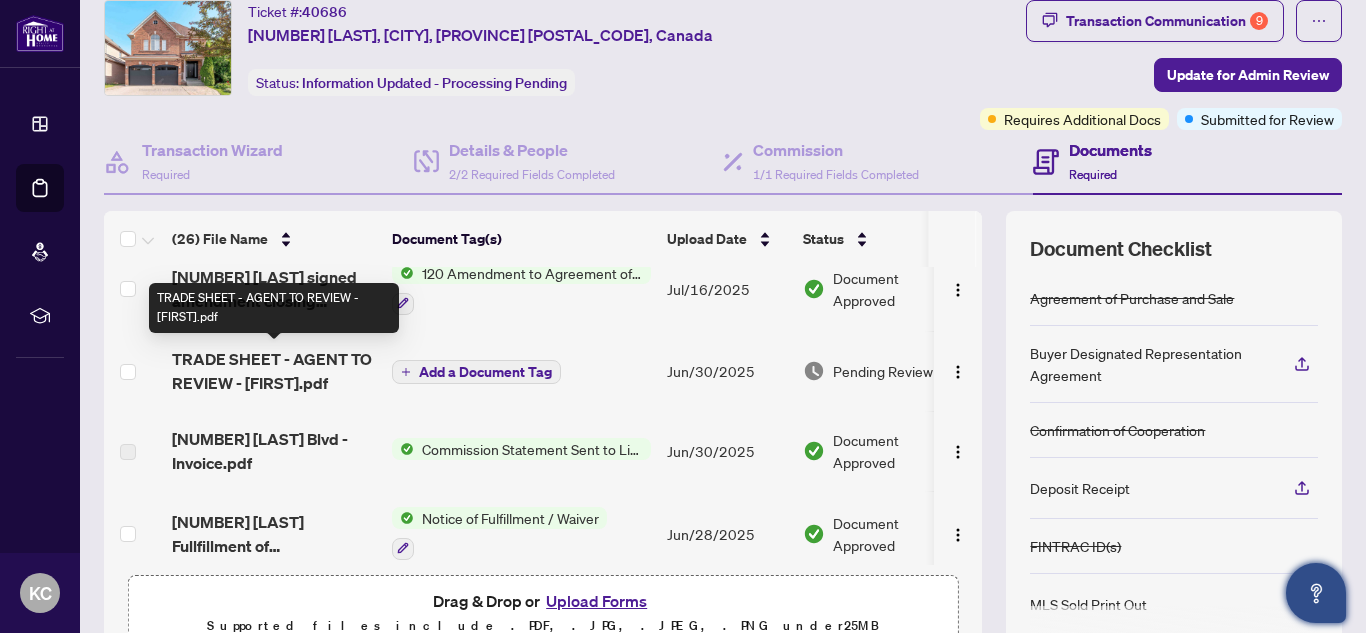 click on "TRADE SHEET - AGENT TO REVIEW - [FIRST].pdf" at bounding box center [274, 371] 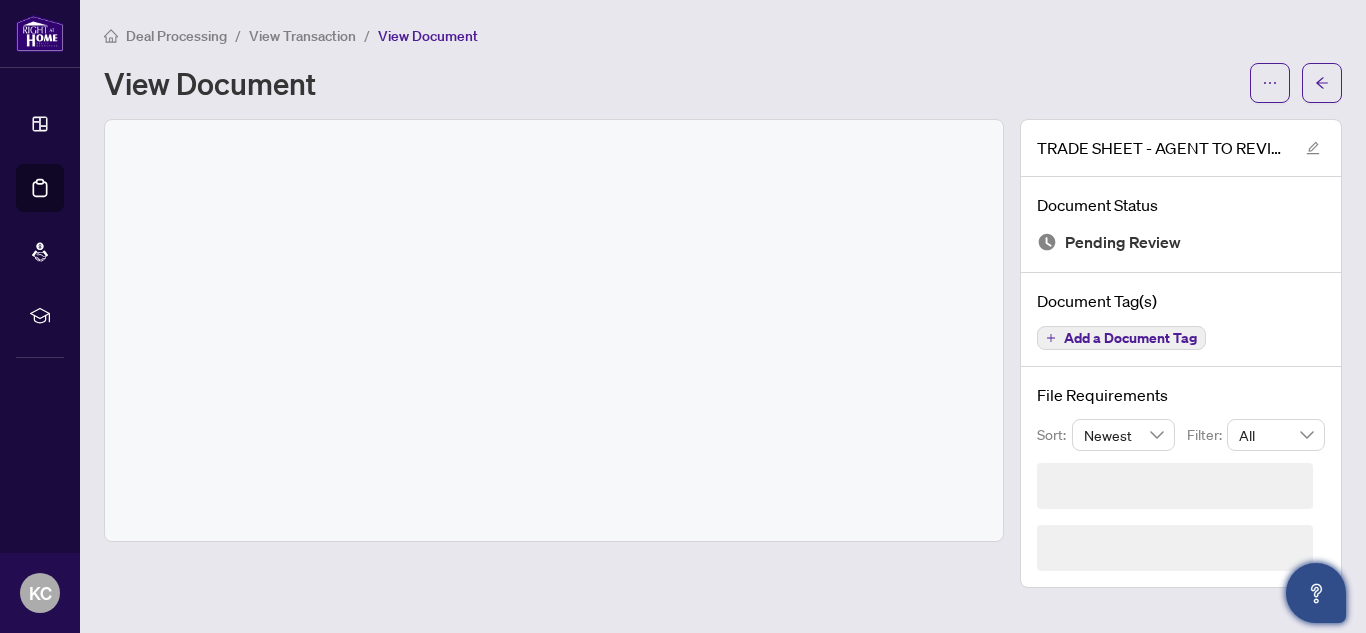 scroll, scrollTop: 0, scrollLeft: 0, axis: both 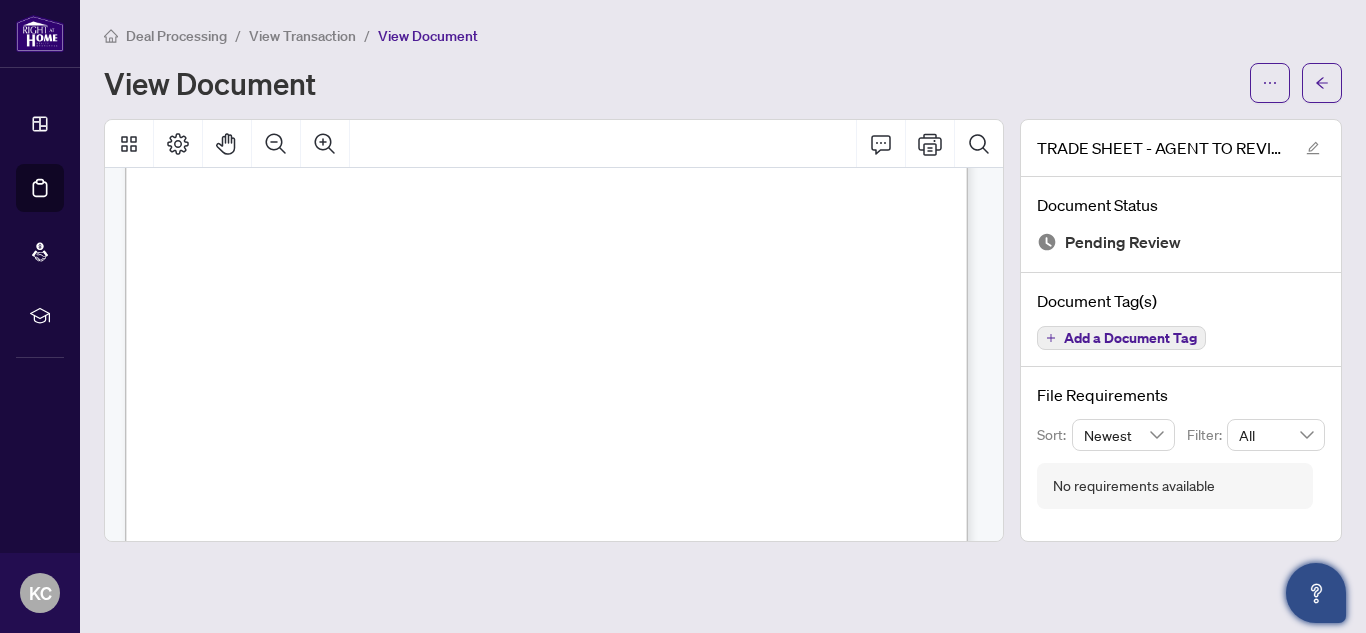 click on "File Requirements Sort: Newest Filter: All No requirements available" at bounding box center [1181, 446] 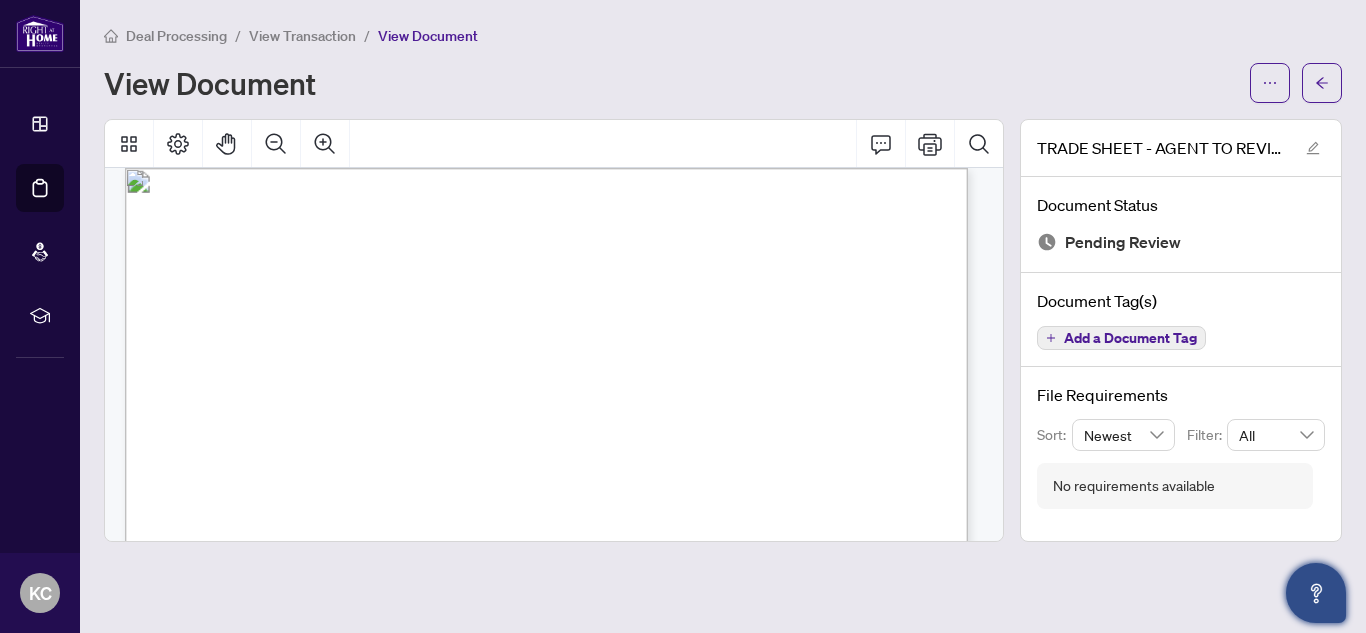 scroll, scrollTop: 0, scrollLeft: 0, axis: both 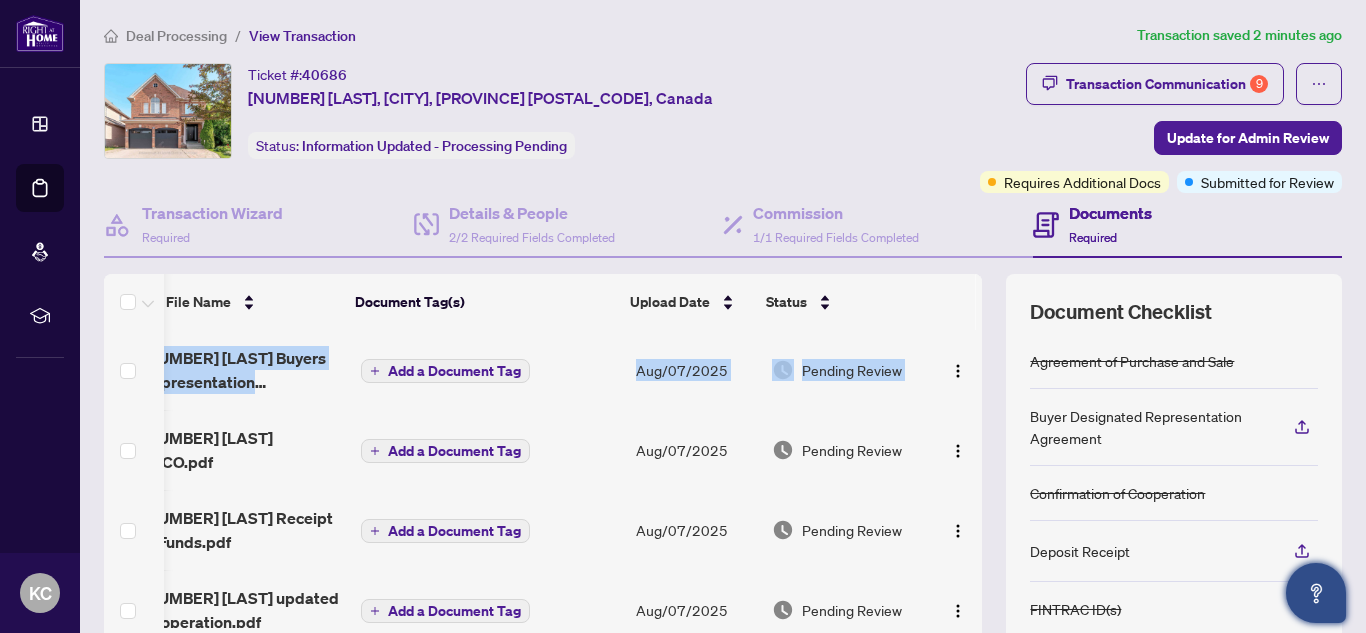 drag, startPoint x: 961, startPoint y: 360, endPoint x: 966, endPoint y: 383, distance: 23.537205 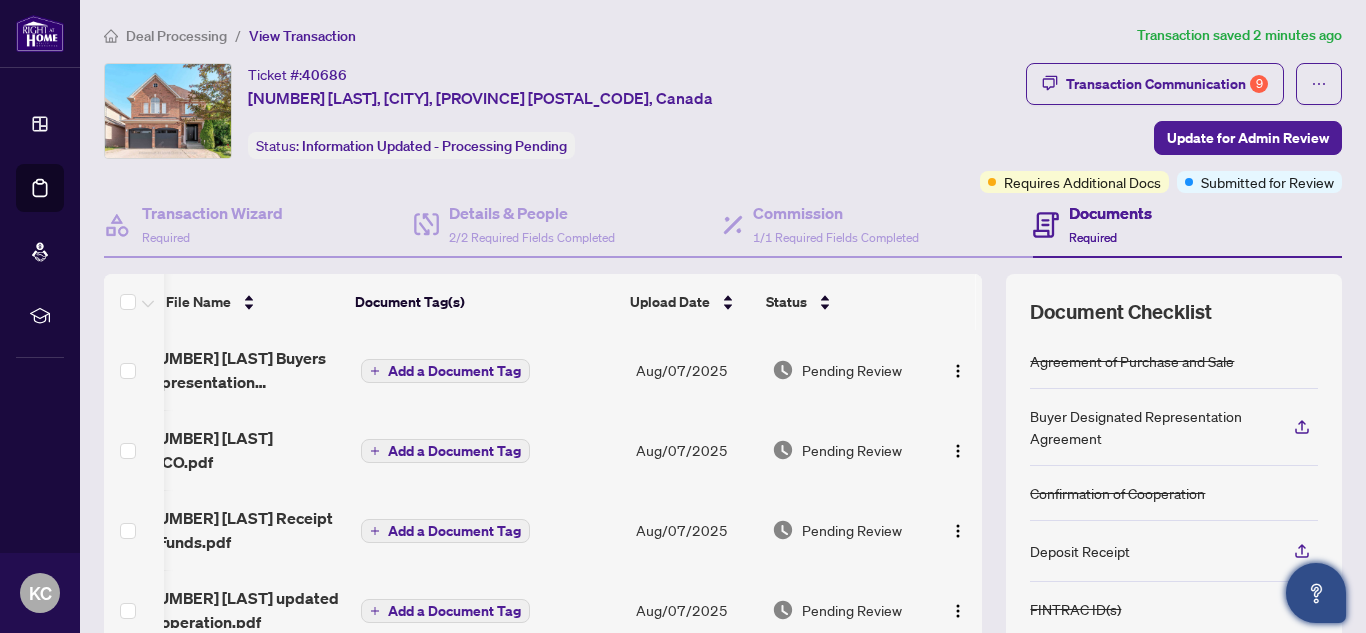 click at bounding box center (958, 370) 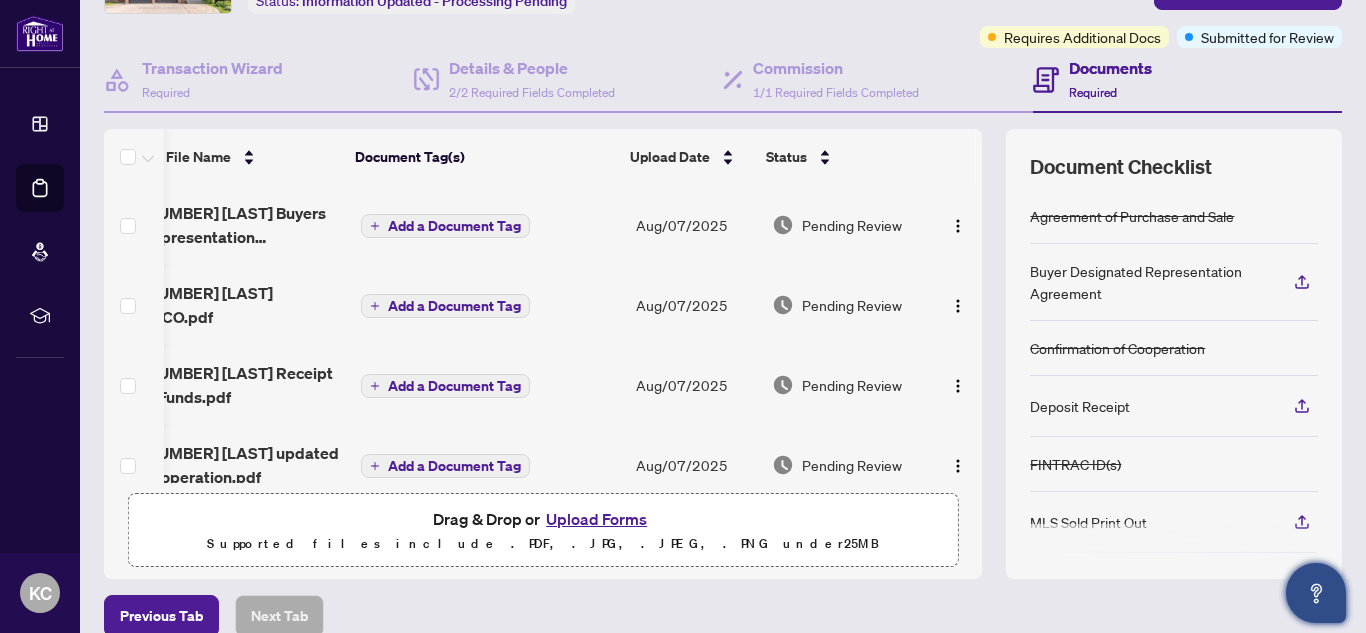 scroll, scrollTop: 160, scrollLeft: 0, axis: vertical 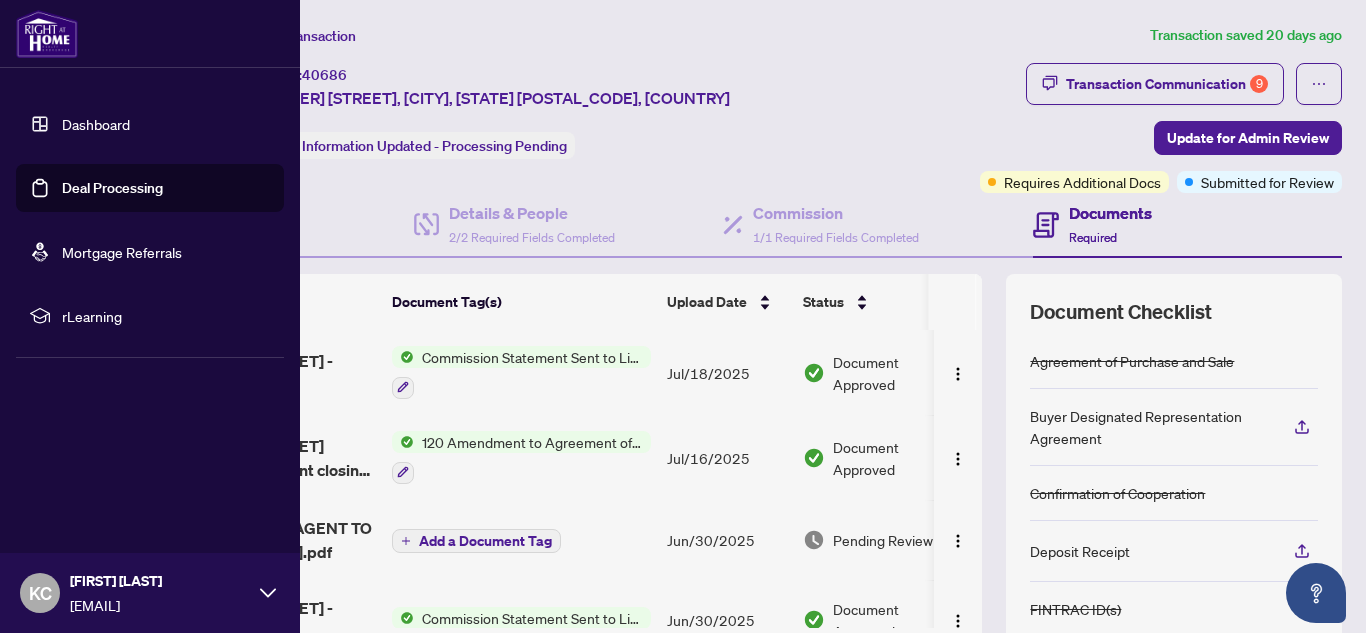 click on "Deal Processing" at bounding box center (112, 188) 